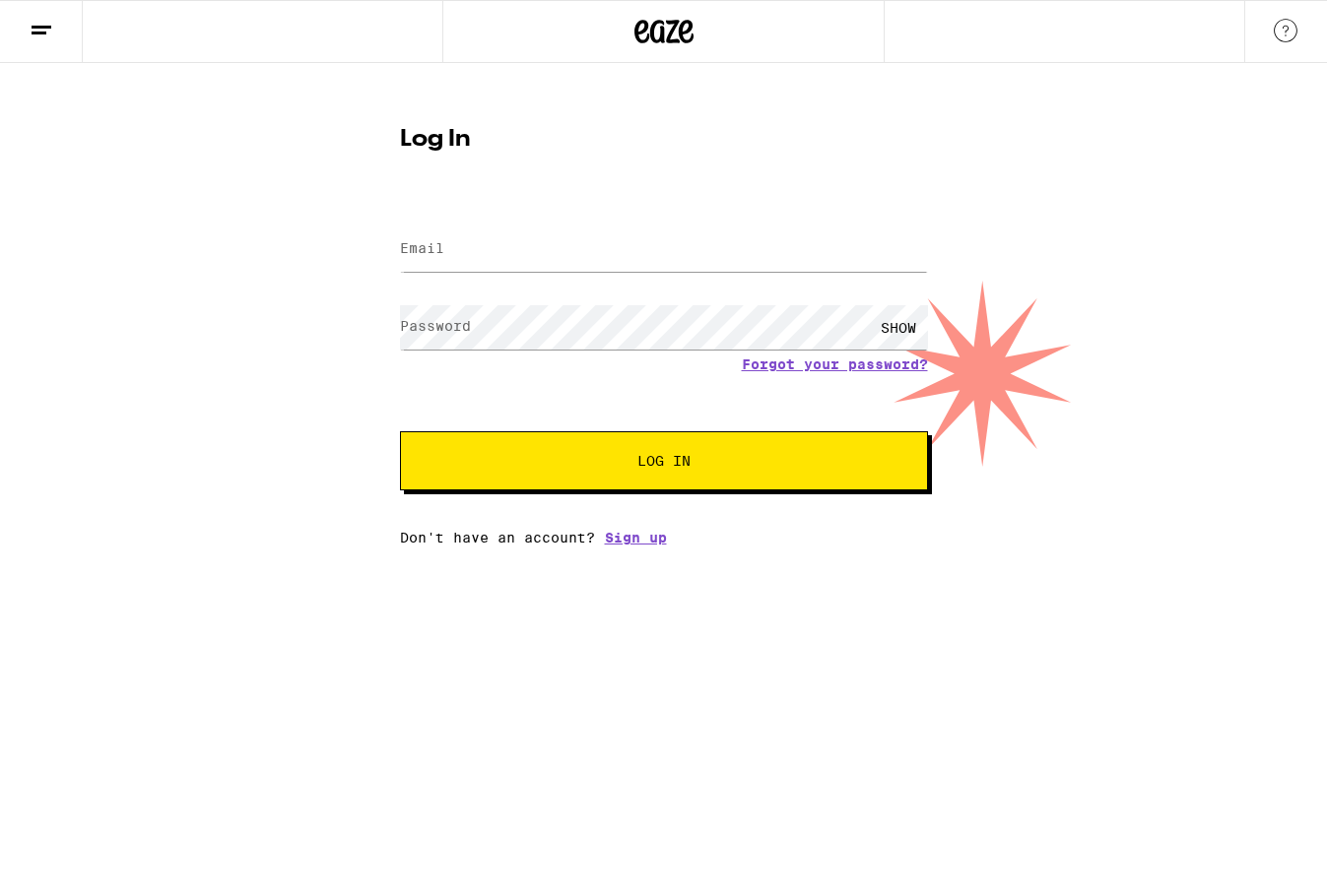 scroll, scrollTop: 0, scrollLeft: 0, axis: both 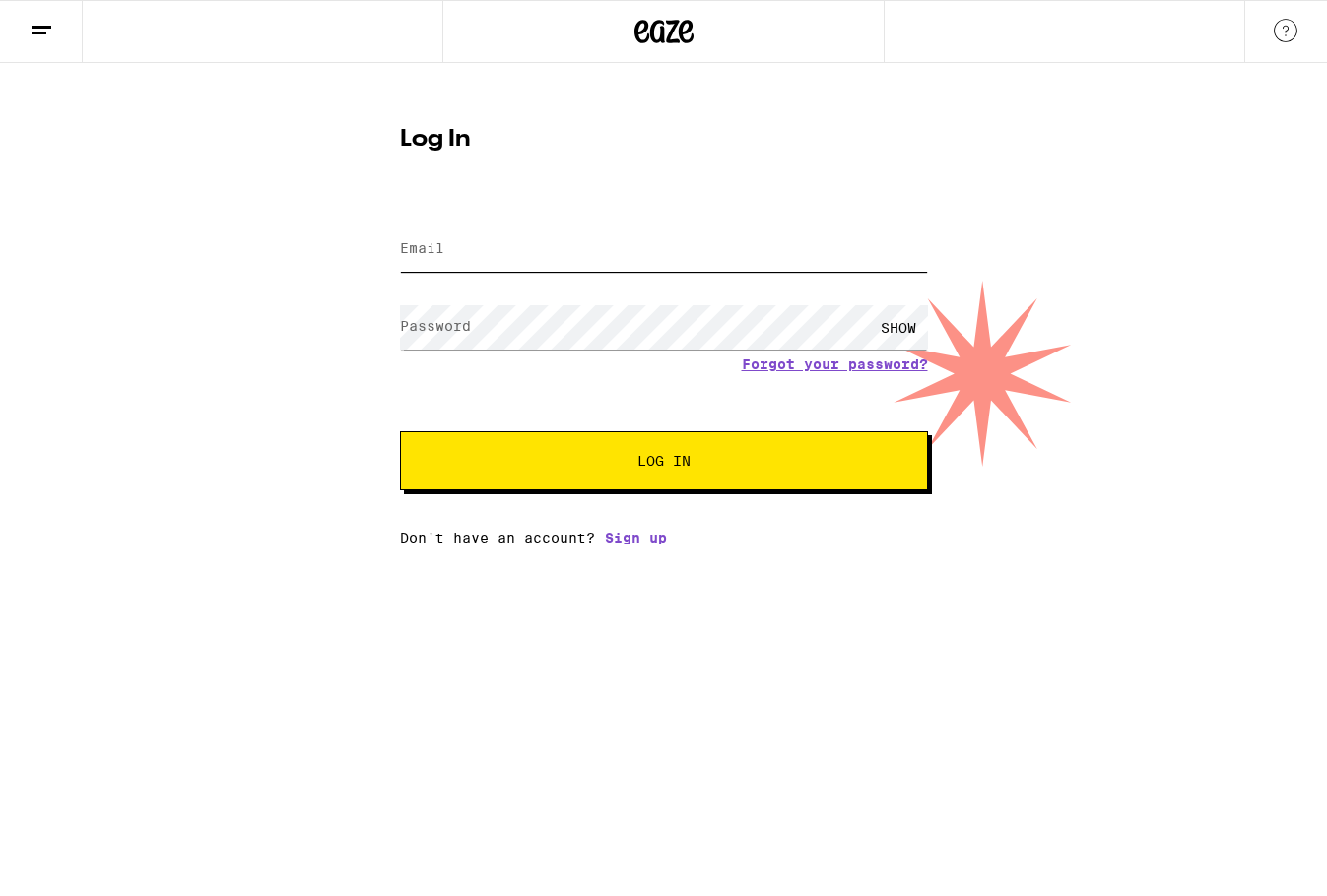 type on "[EMAIL]" 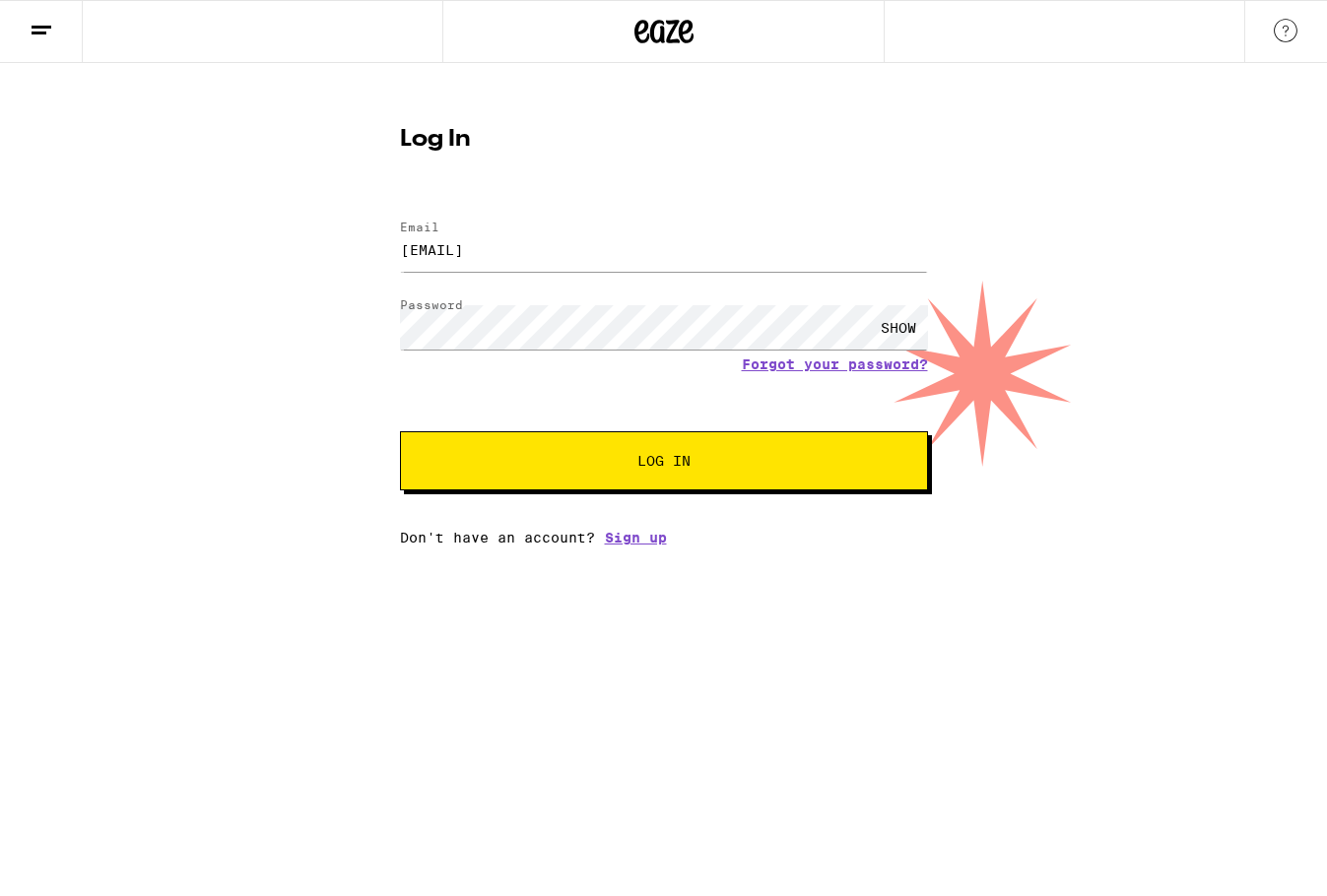 click on "Log In" at bounding box center (664, 461) 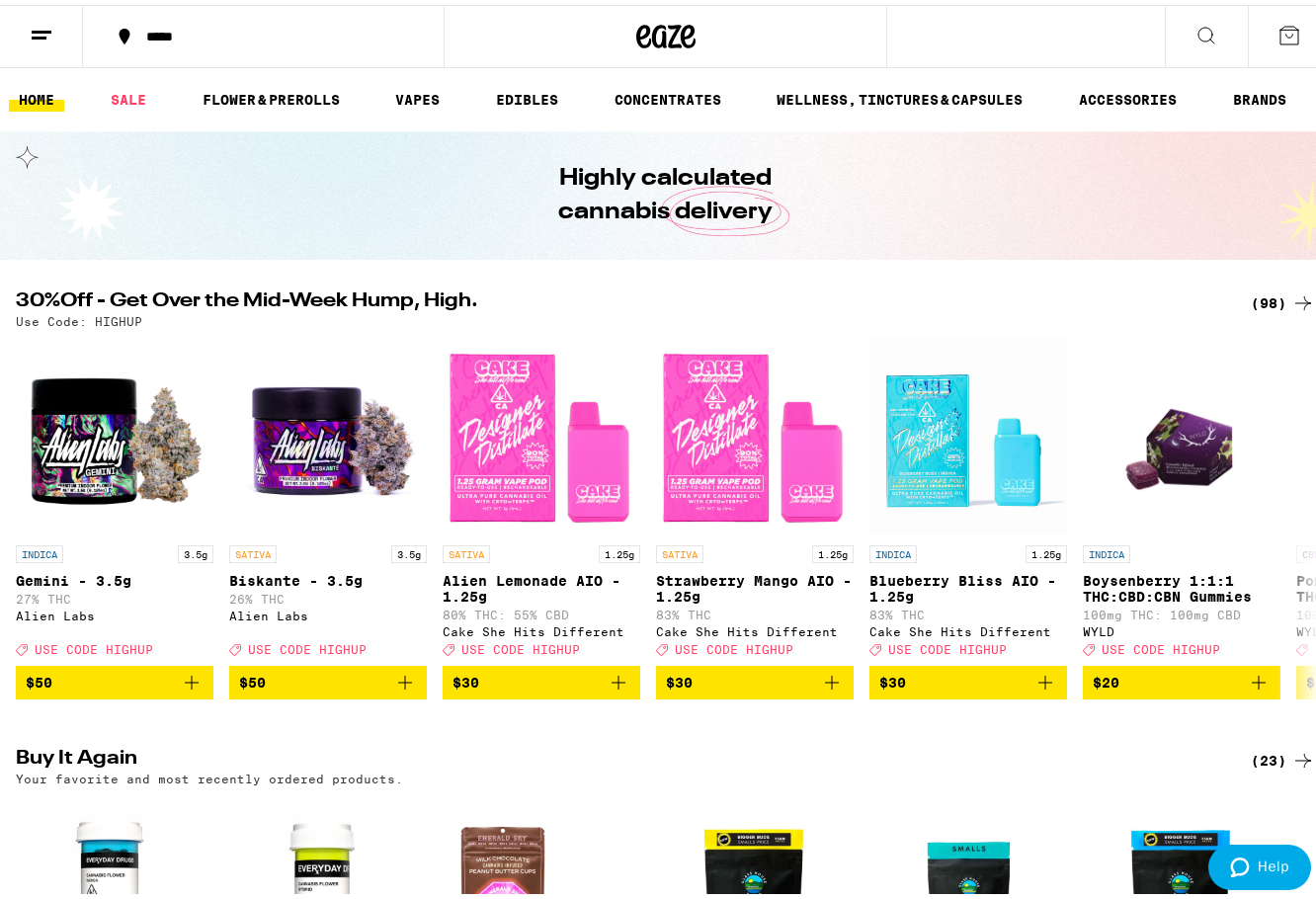 click at bounding box center (41, 32) 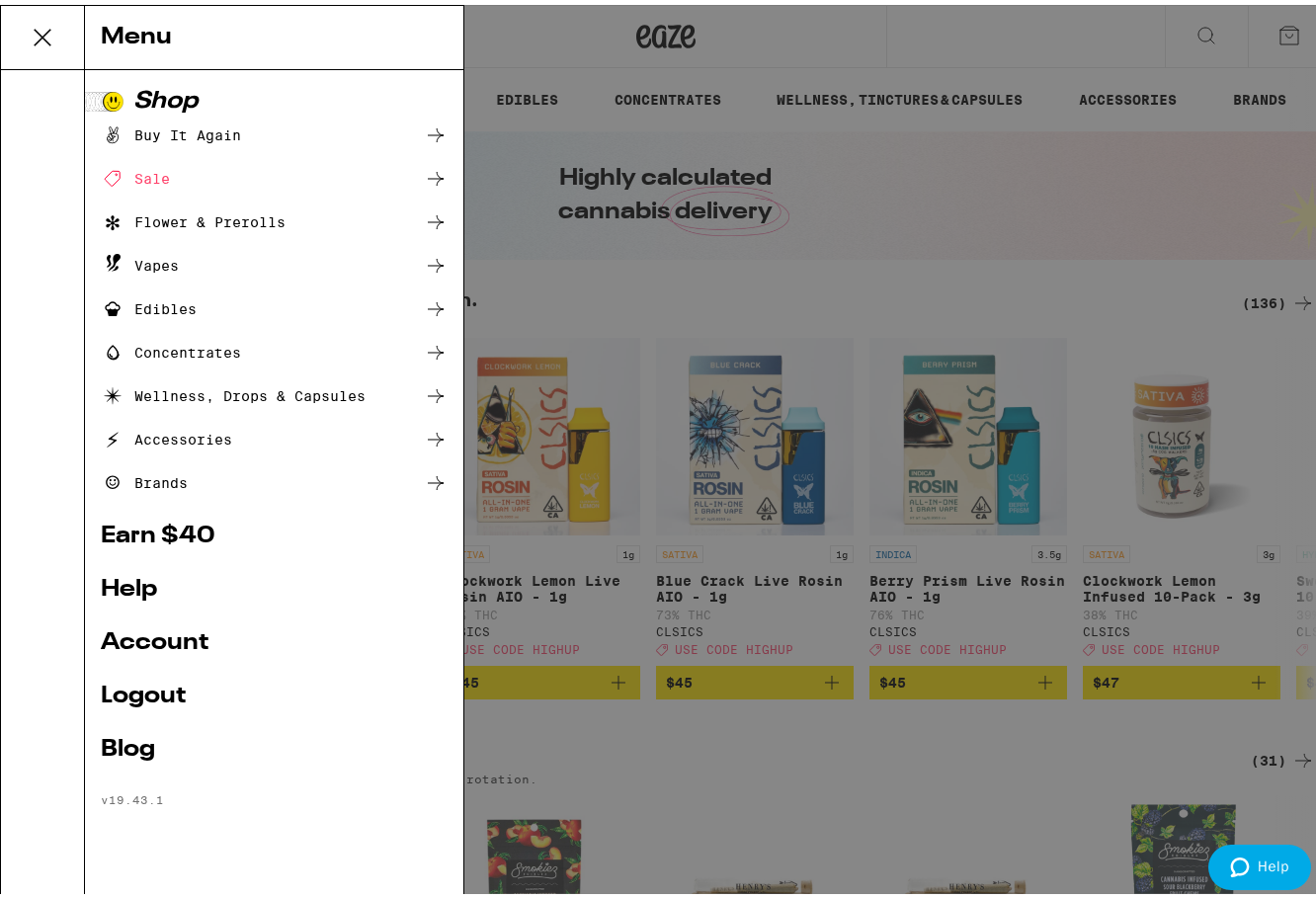scroll, scrollTop: 0, scrollLeft: 0, axis: both 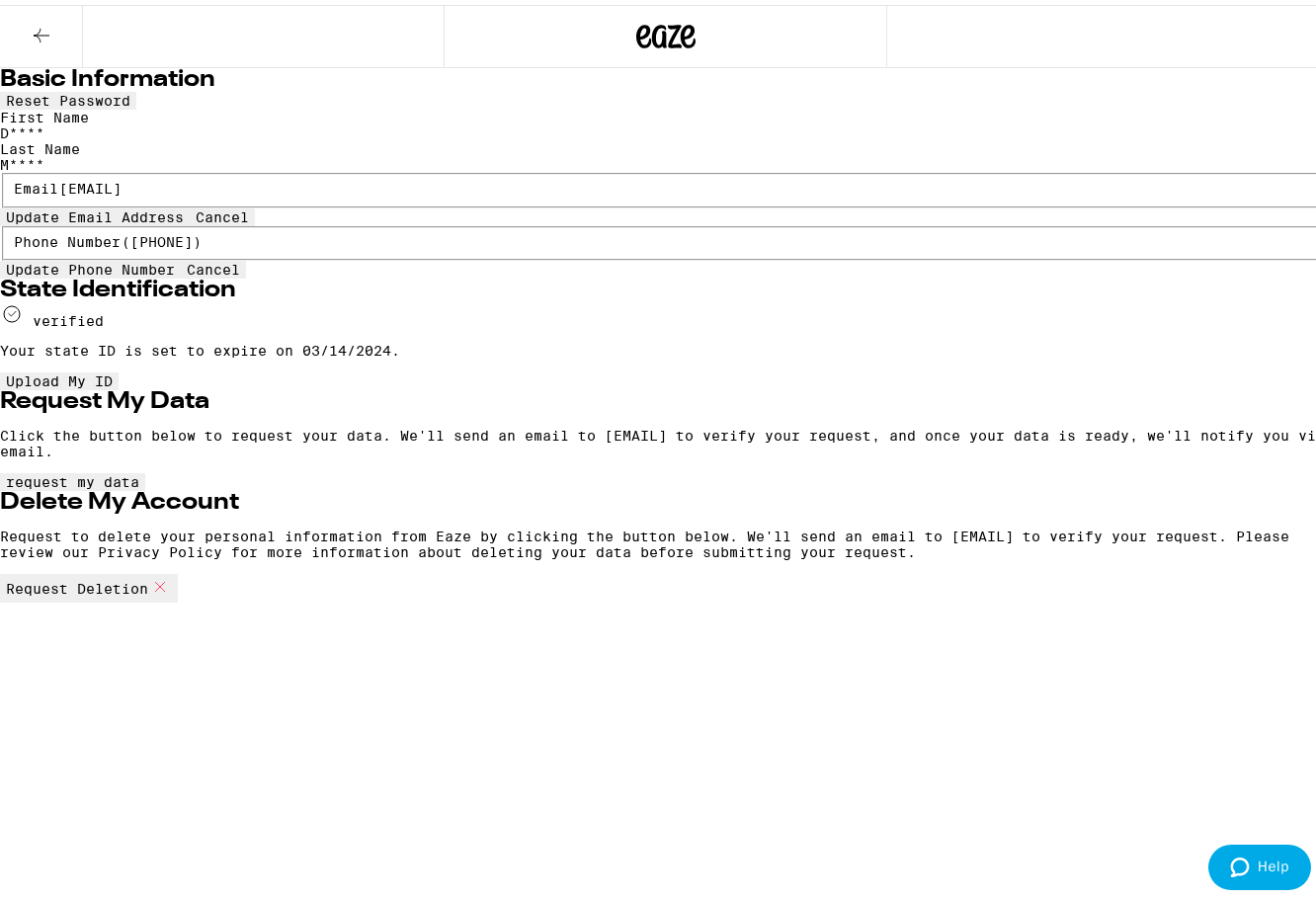 click 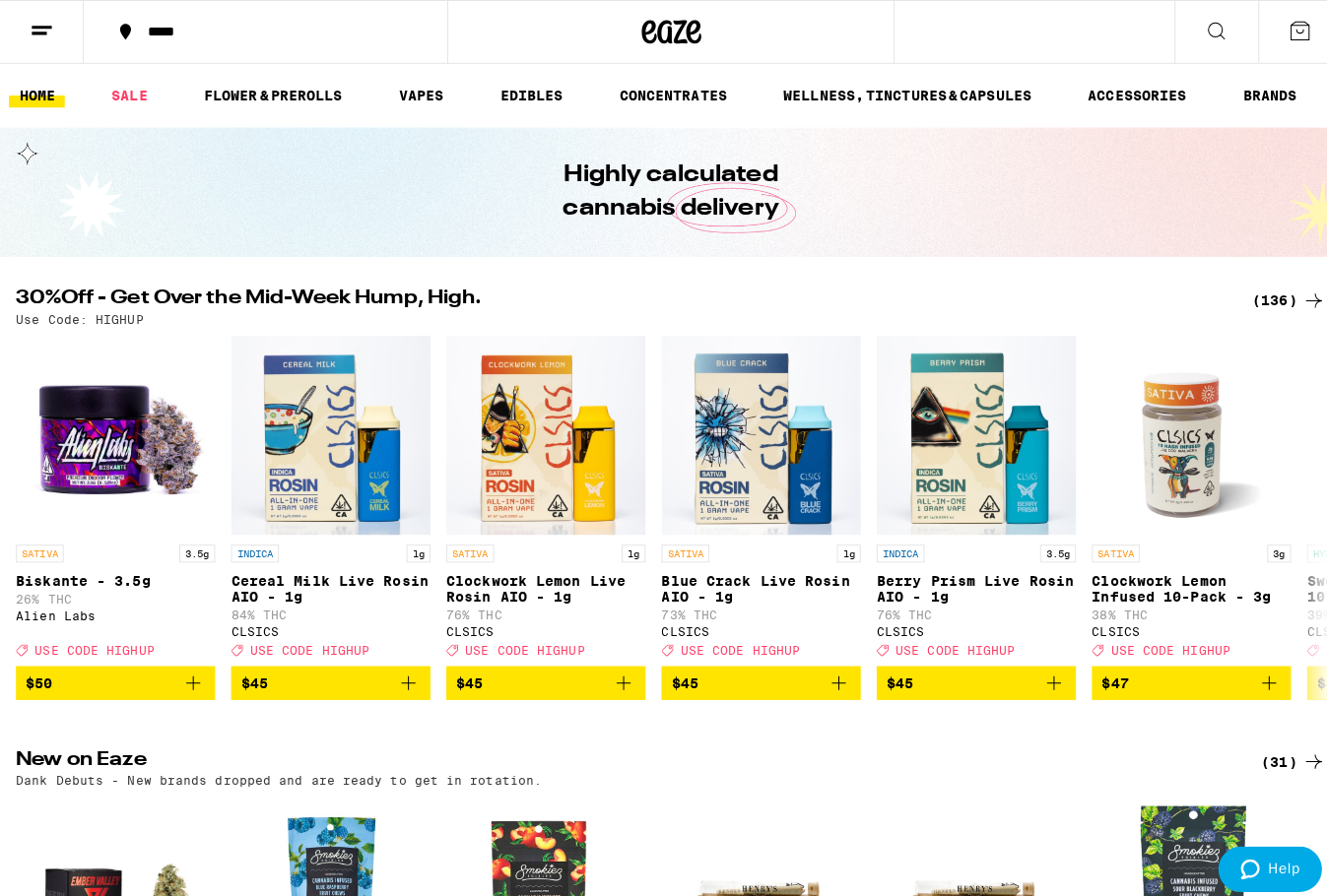 scroll, scrollTop: 0, scrollLeft: 0, axis: both 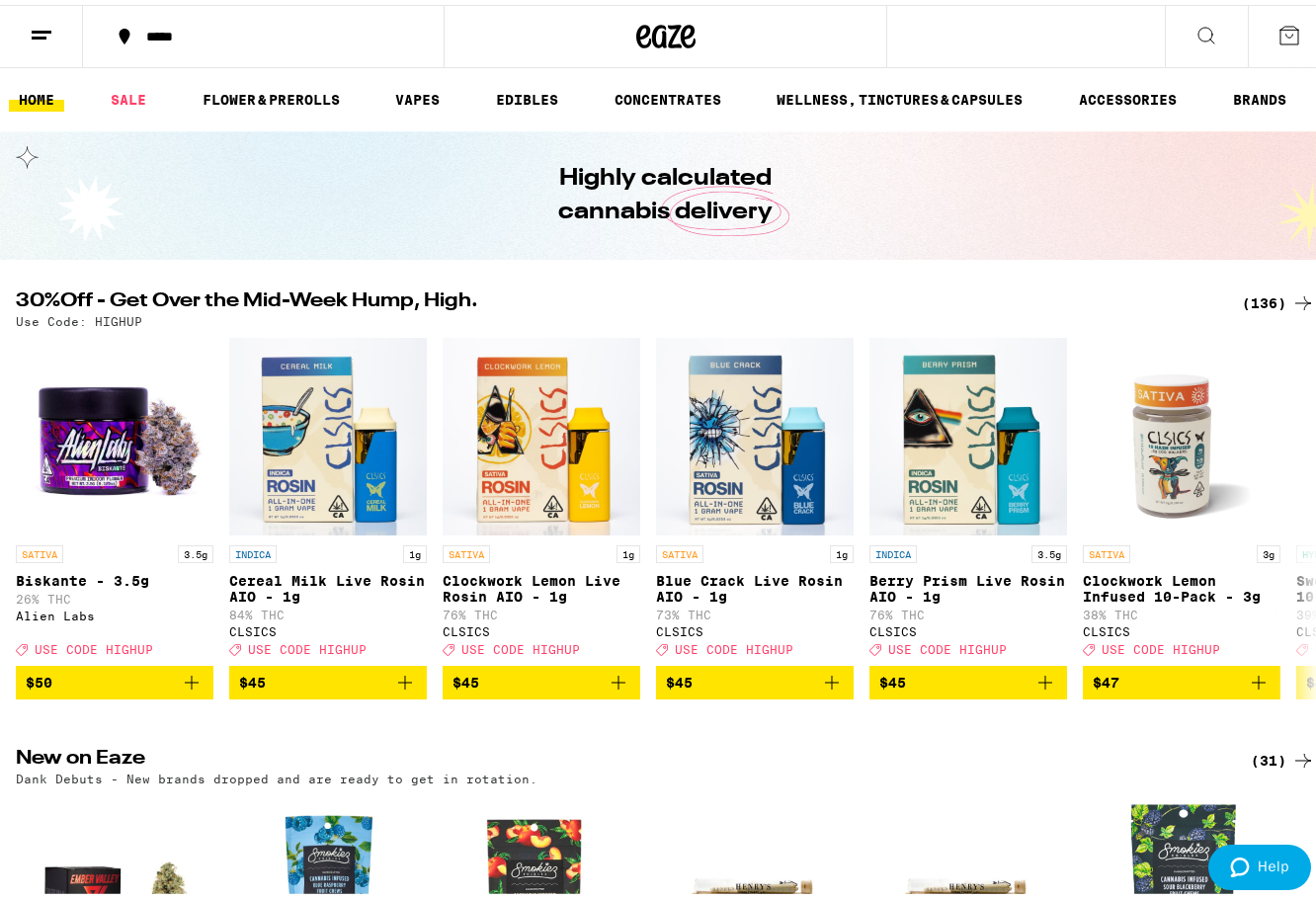 click 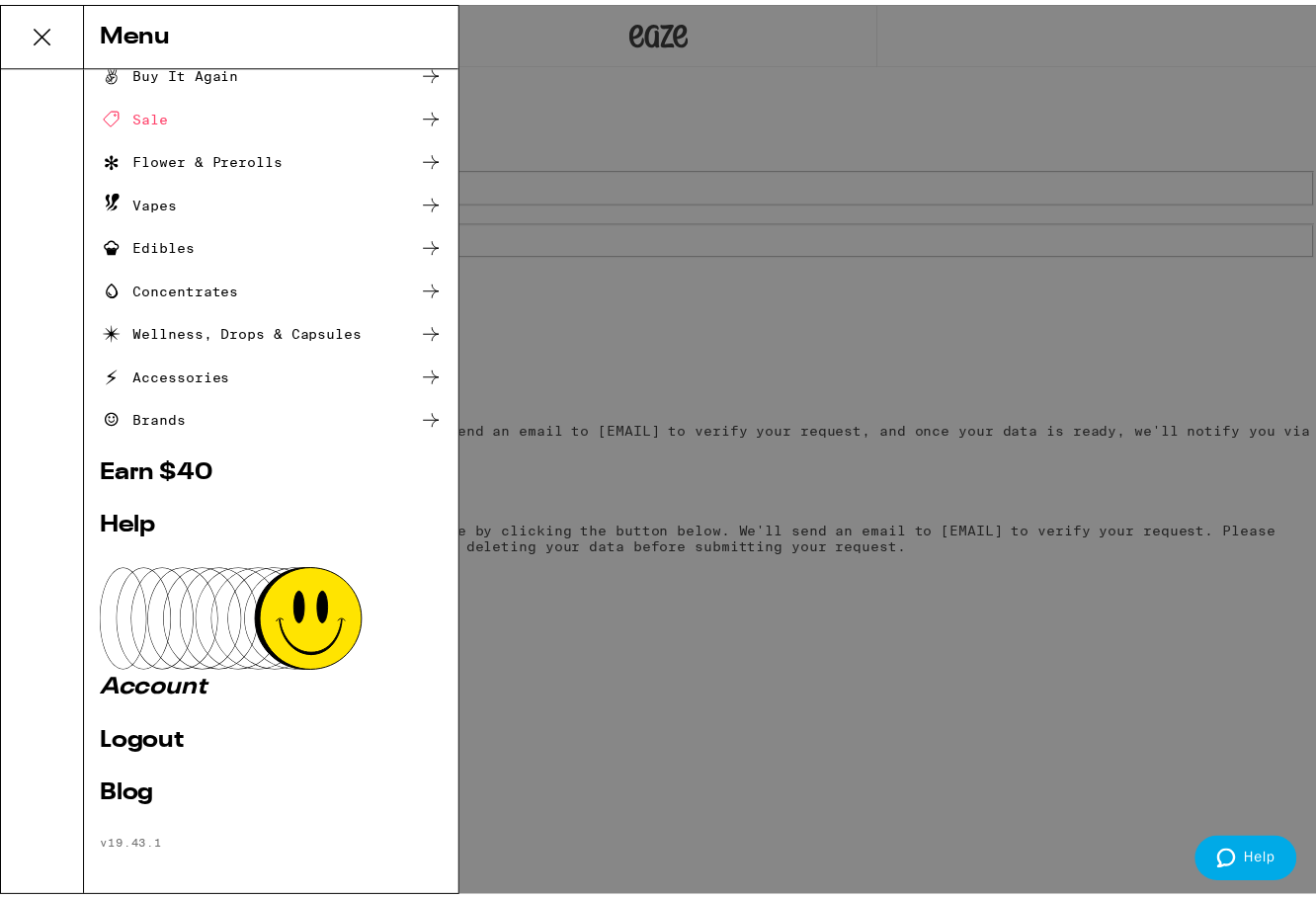 scroll, scrollTop: 62, scrollLeft: 0, axis: vertical 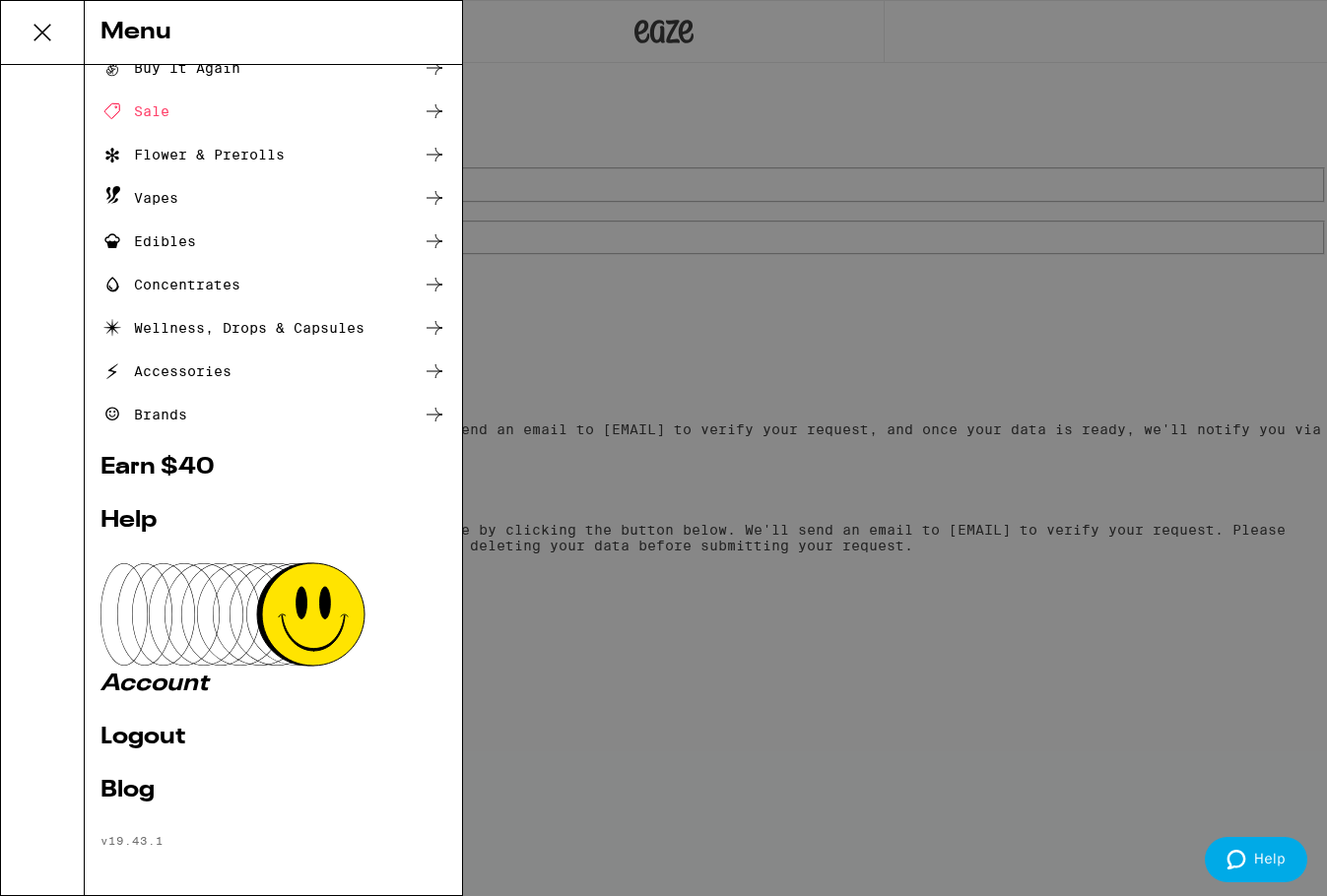 click on "Menu Shop Buy It Again Sale Flower & Prerolls Vapes Edibles Concentrates Wellness, Drops & Capsules Accessories Brands Earn $ 40 Help Account Logout Blog v  19.43.1" at bounding box center [663, 448] 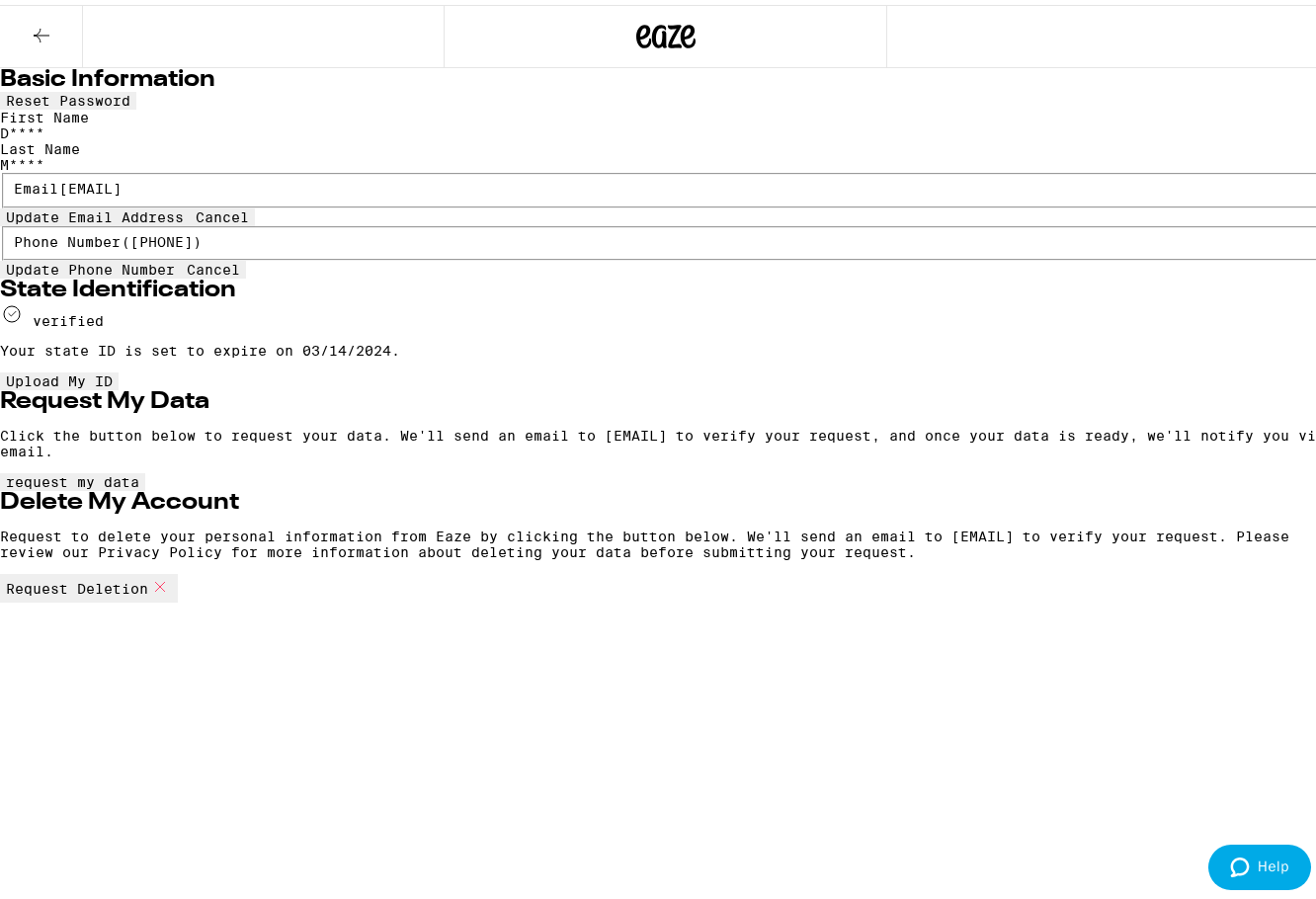 scroll, scrollTop: 0, scrollLeft: 0, axis: both 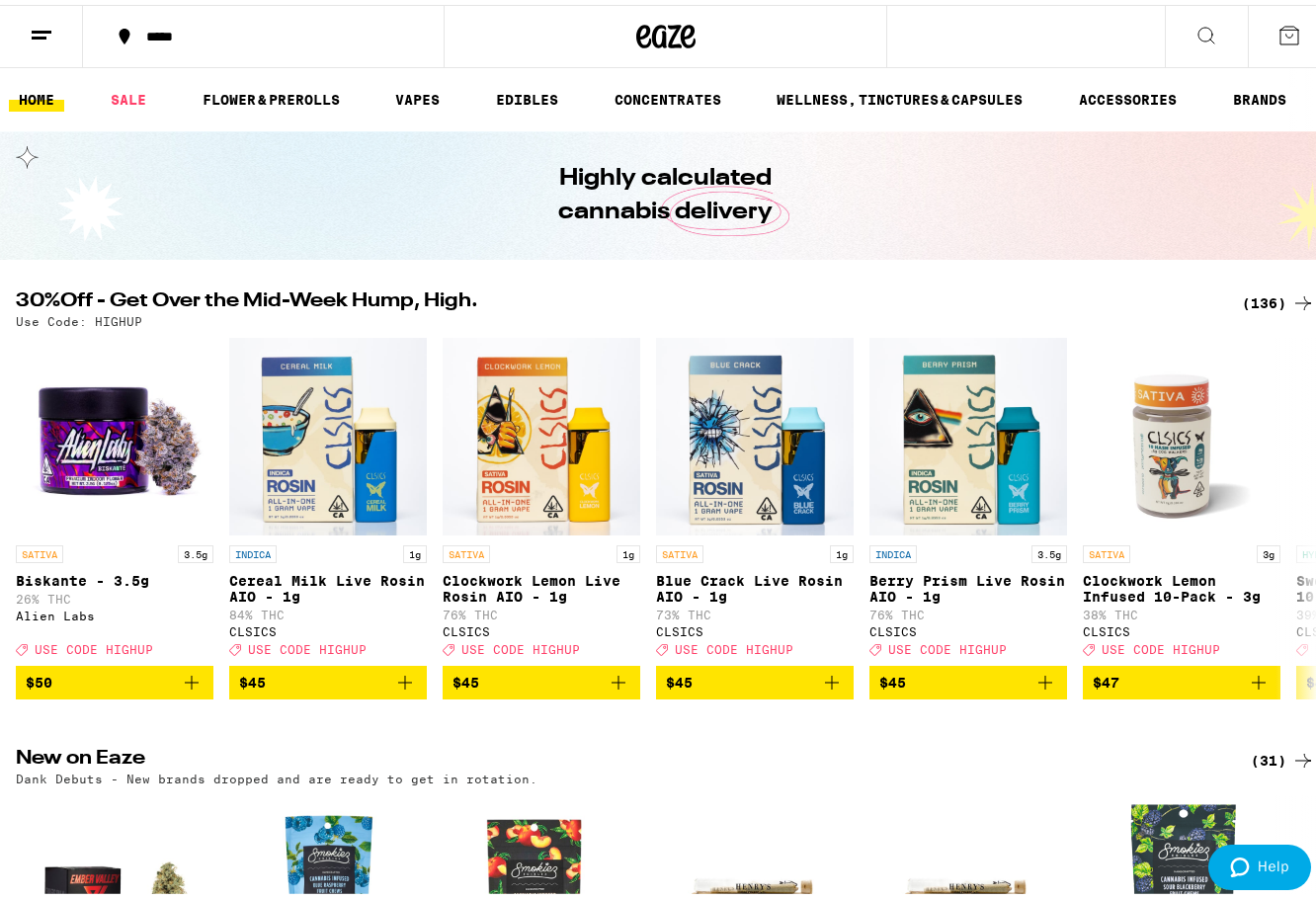 click at bounding box center [1289, 32] 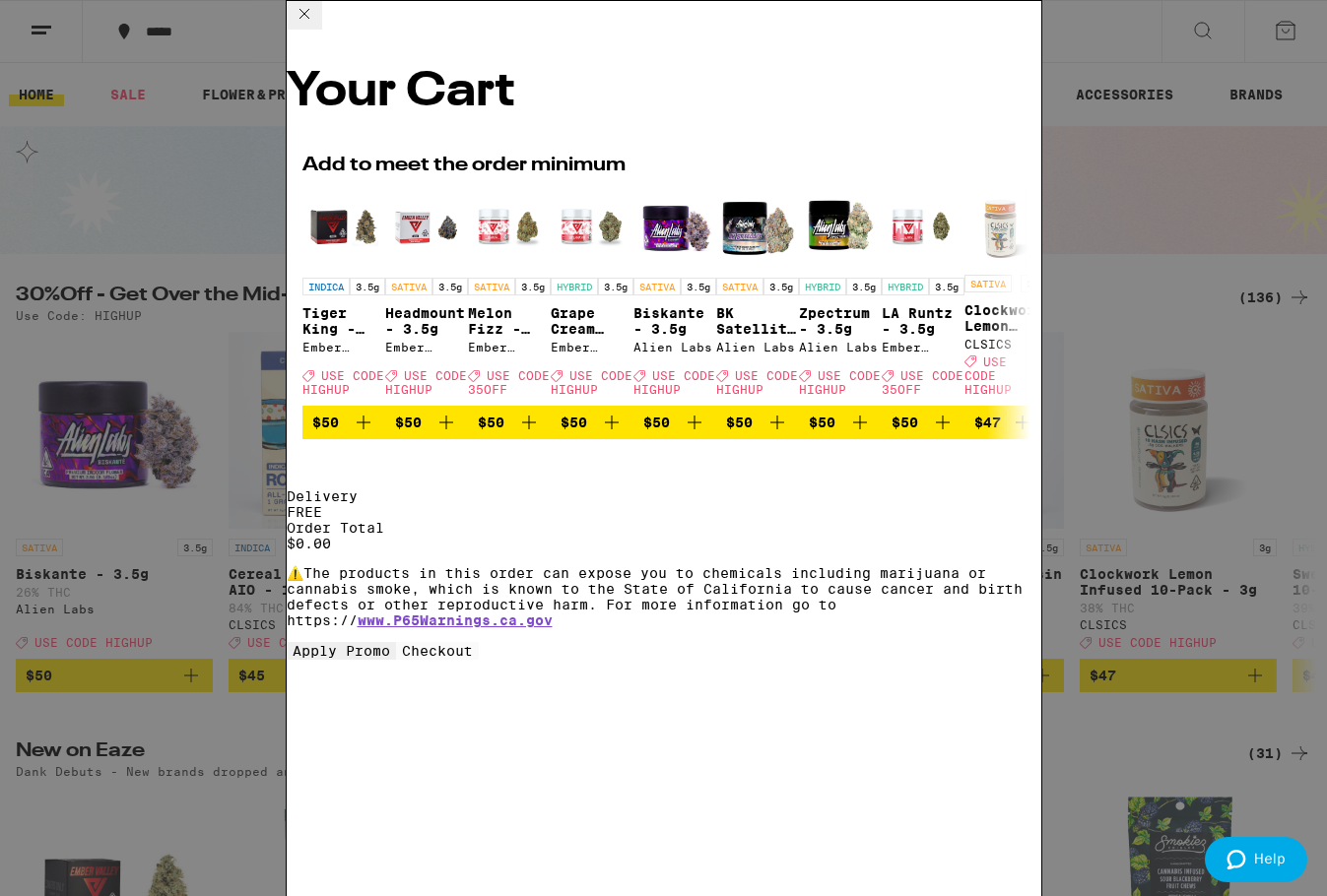 click 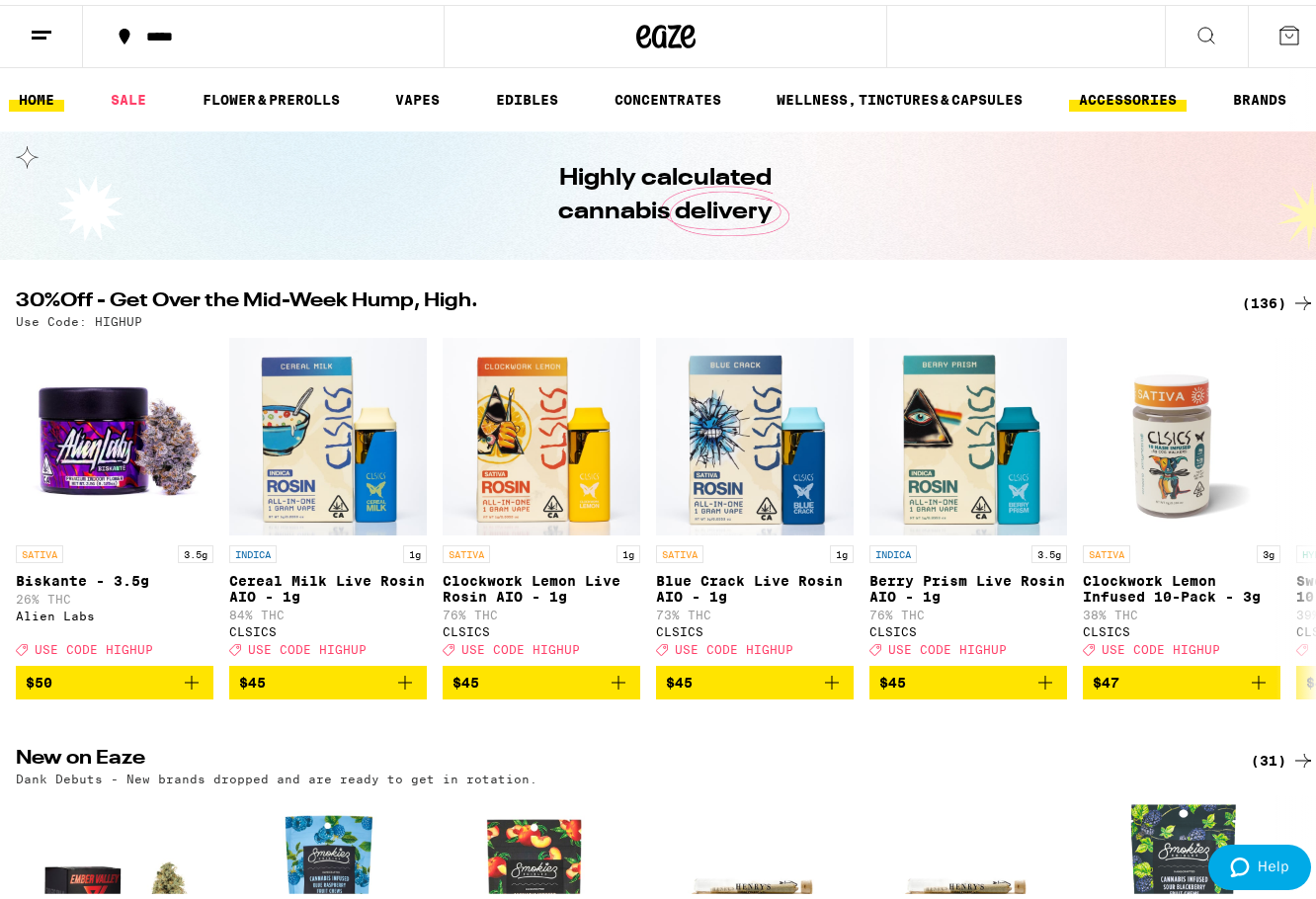 scroll, scrollTop: 0, scrollLeft: 0, axis: both 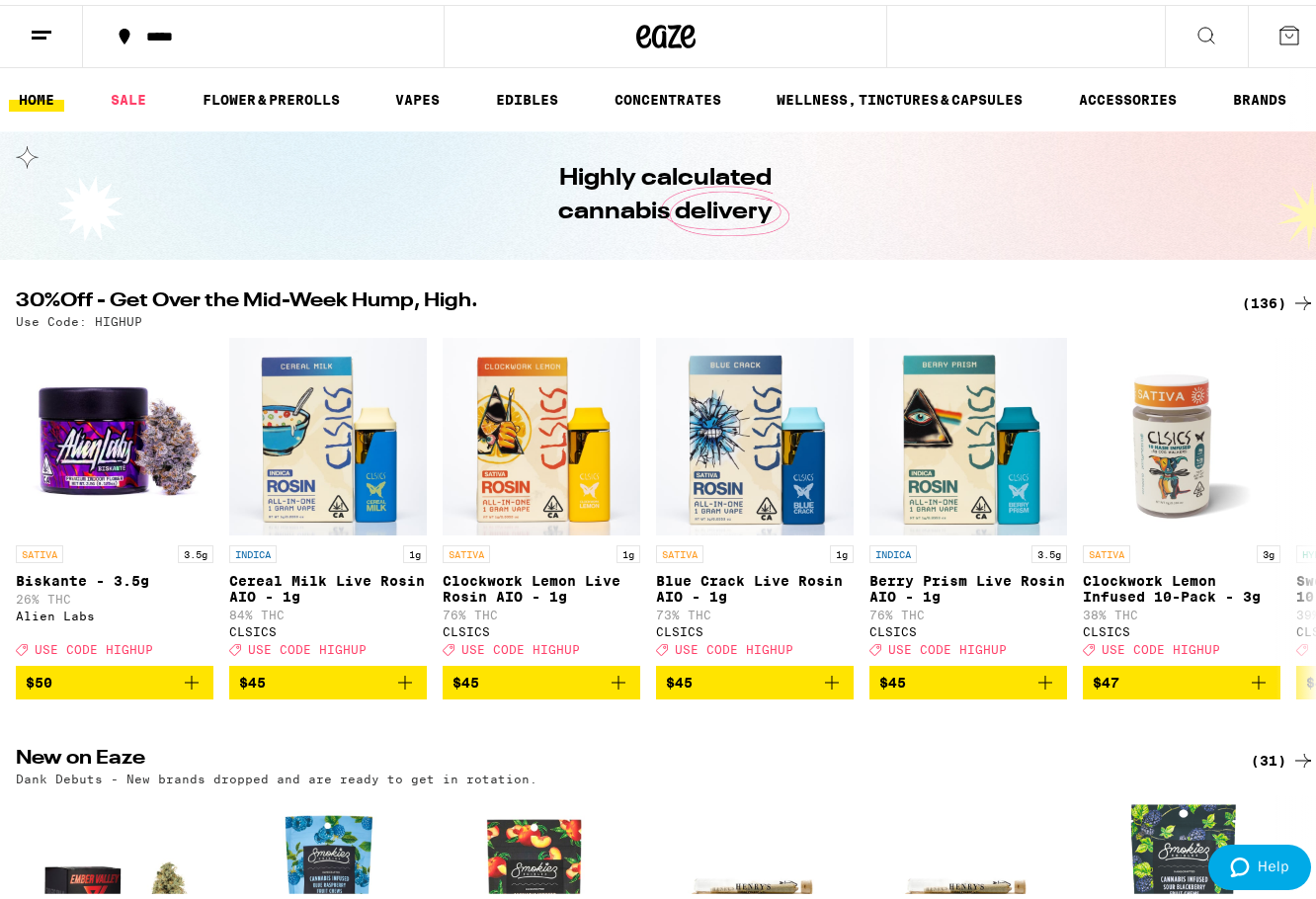click 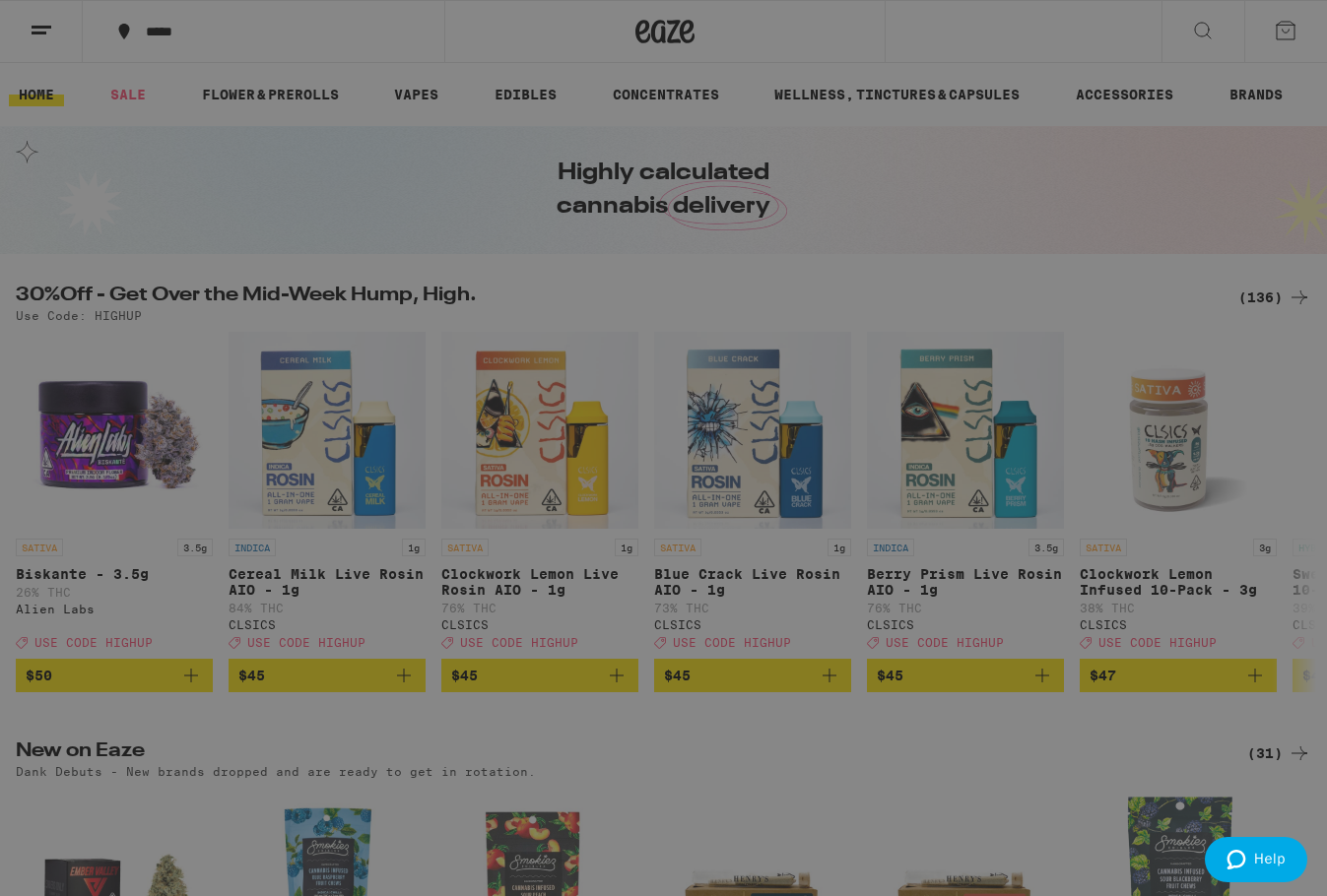 type 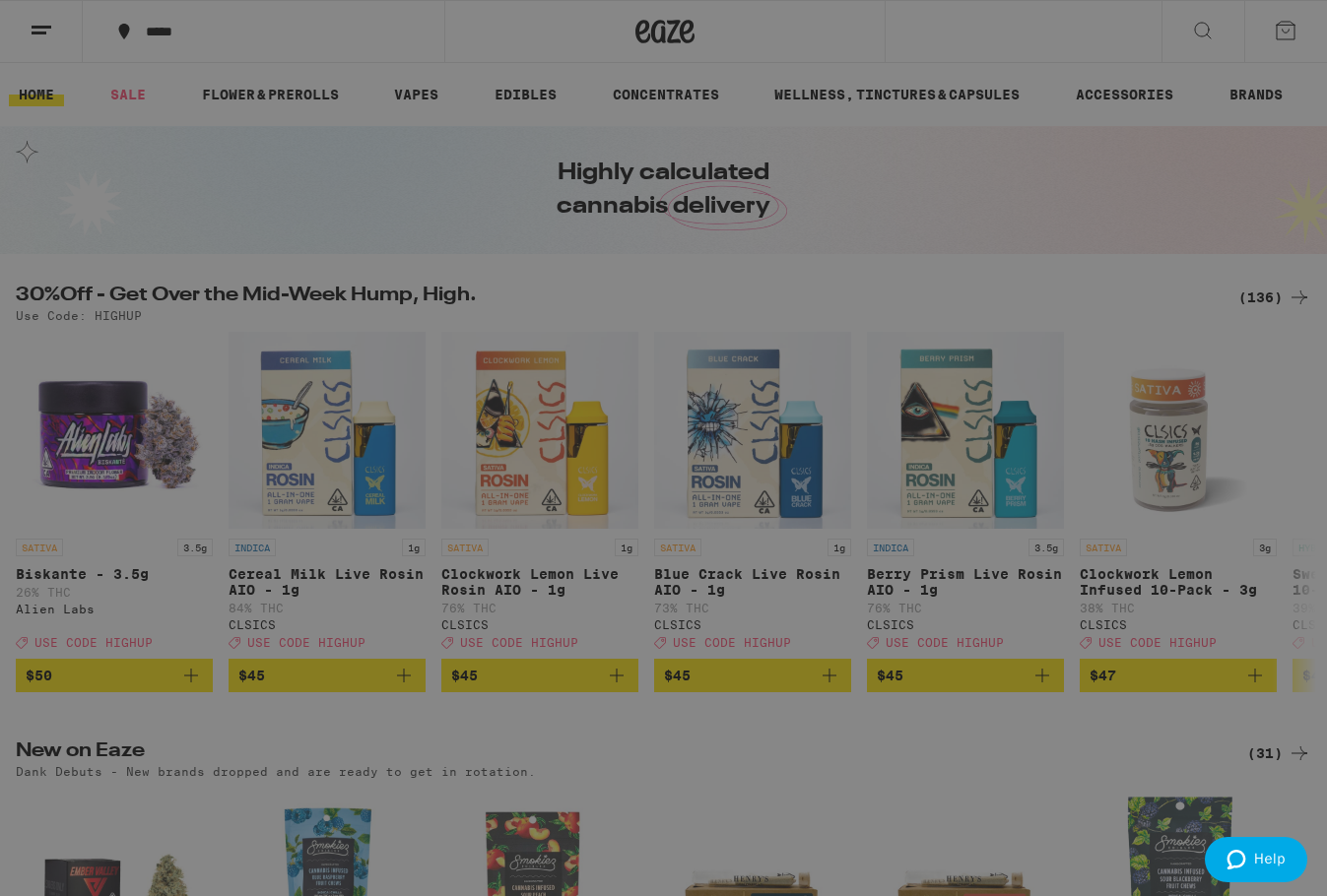 click on "Menu Shop Buy It Again Sale Flower & Prerolls Vapes Edibles Concentrates Wellness, Drops & Capsules Accessories Brands Earn $ 40 Help Account Logout Blog v  19.43.1" at bounding box center (663, 448) 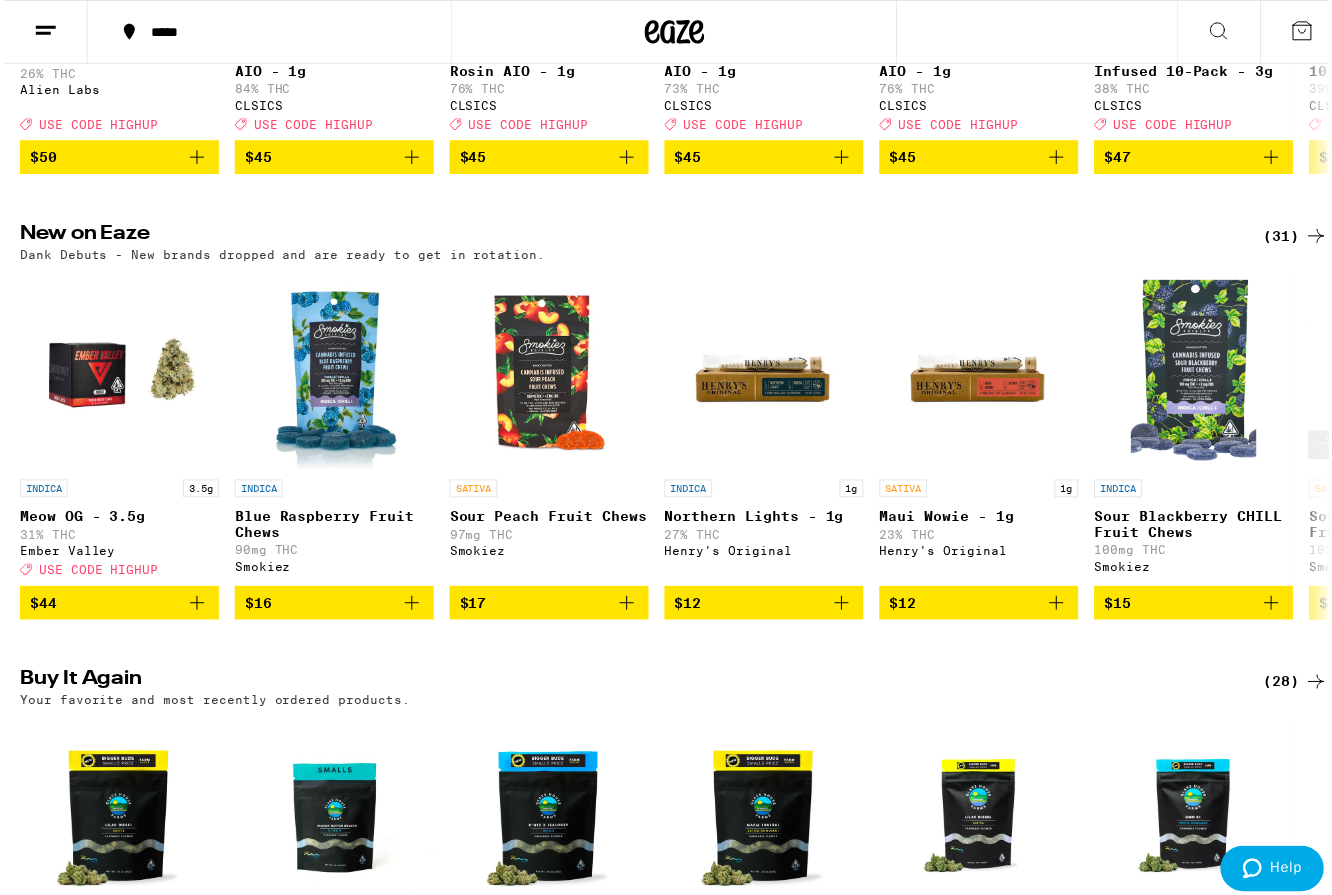 scroll, scrollTop: 0, scrollLeft: 0, axis: both 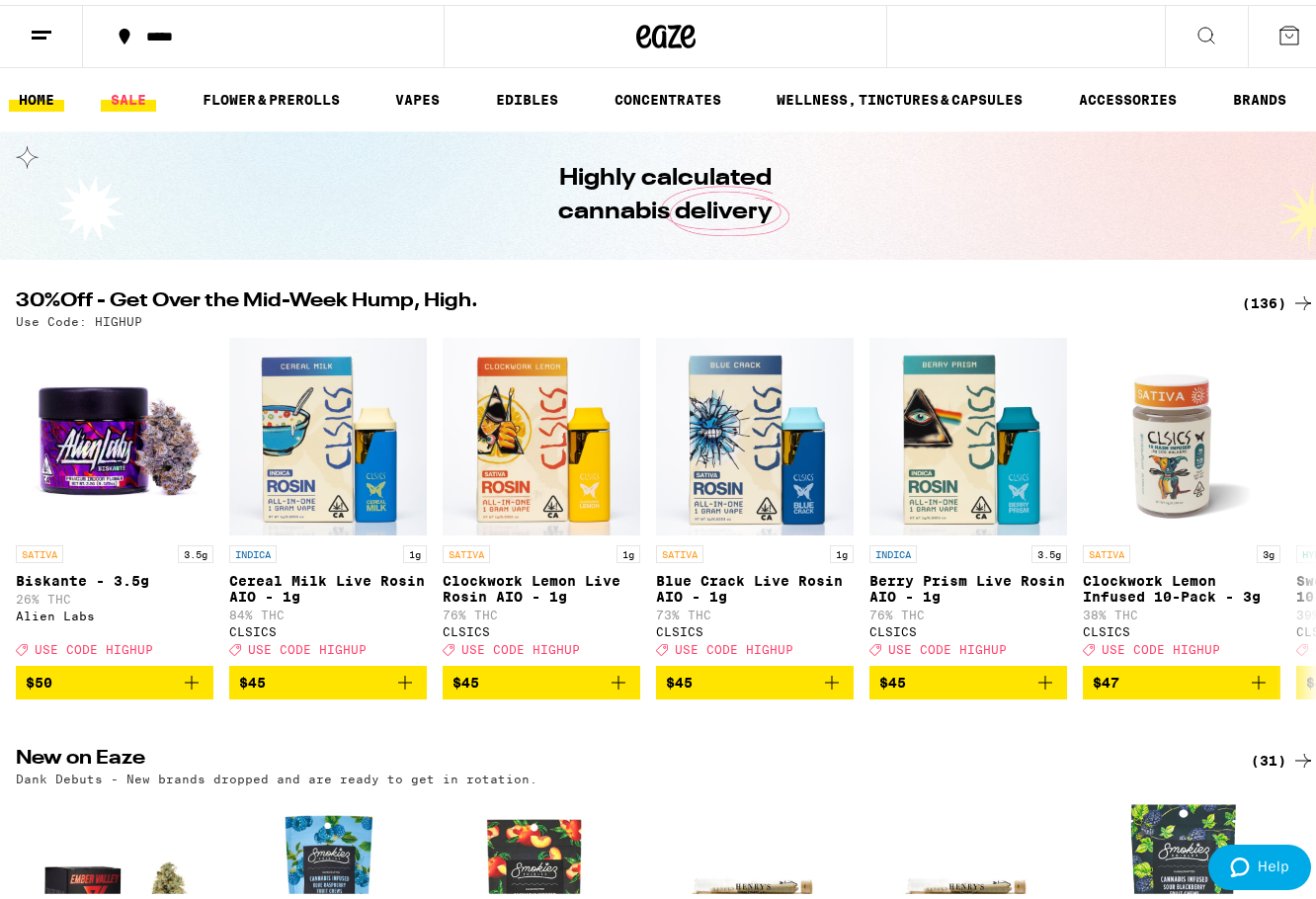click on "SALE" at bounding box center [128, 95] 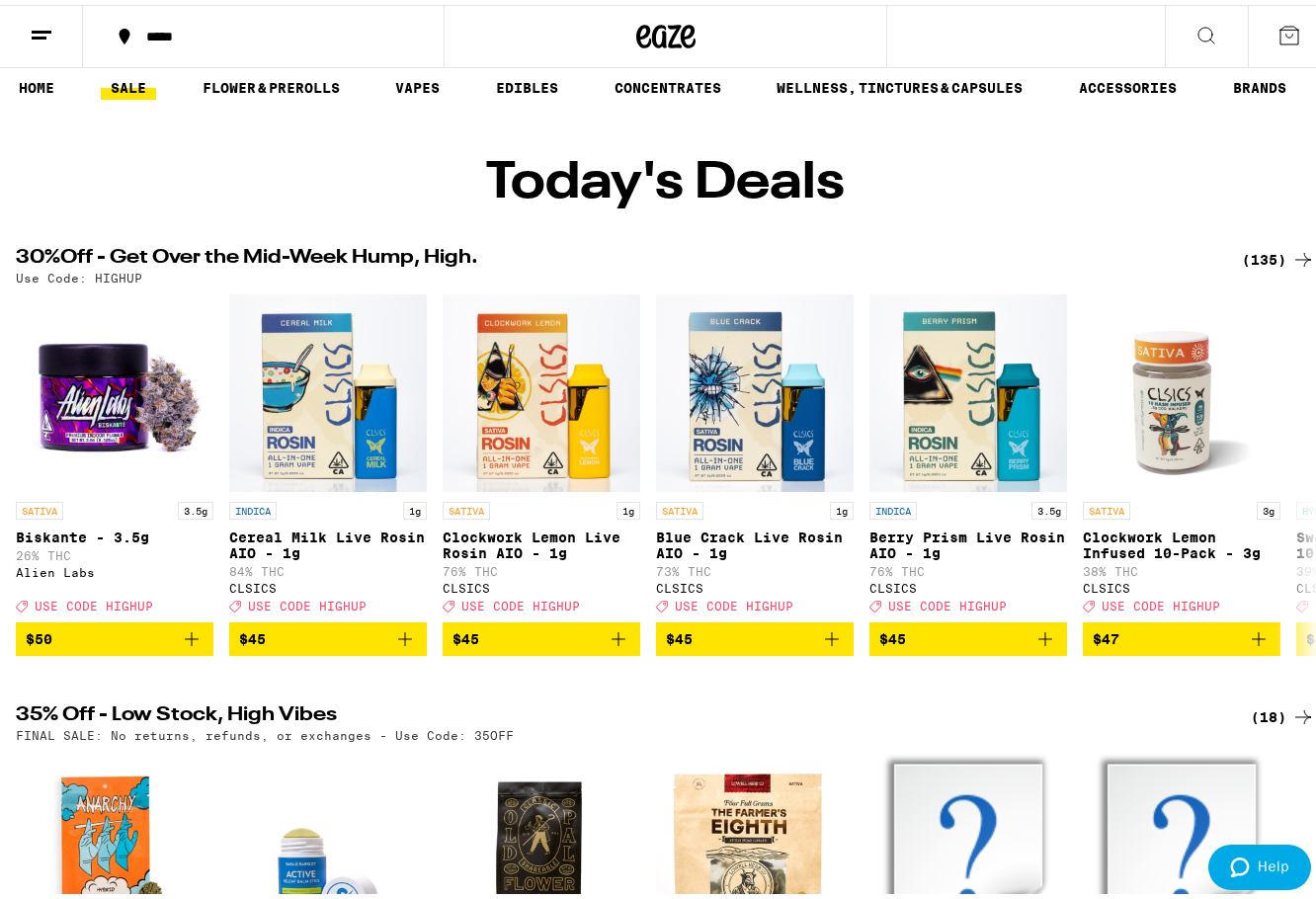 scroll, scrollTop: 0, scrollLeft: 0, axis: both 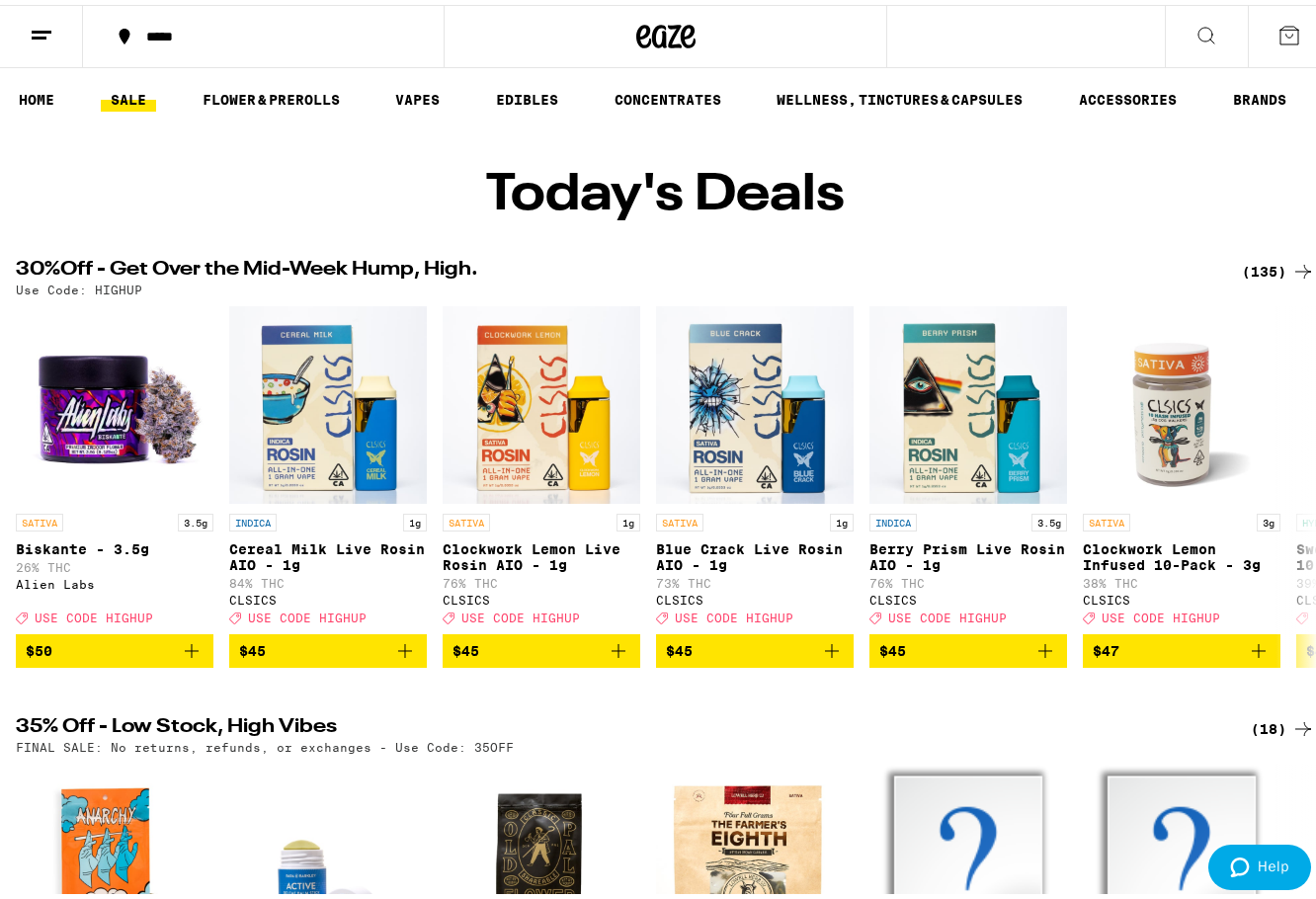 click on "(135)" at bounding box center [1278, 267] 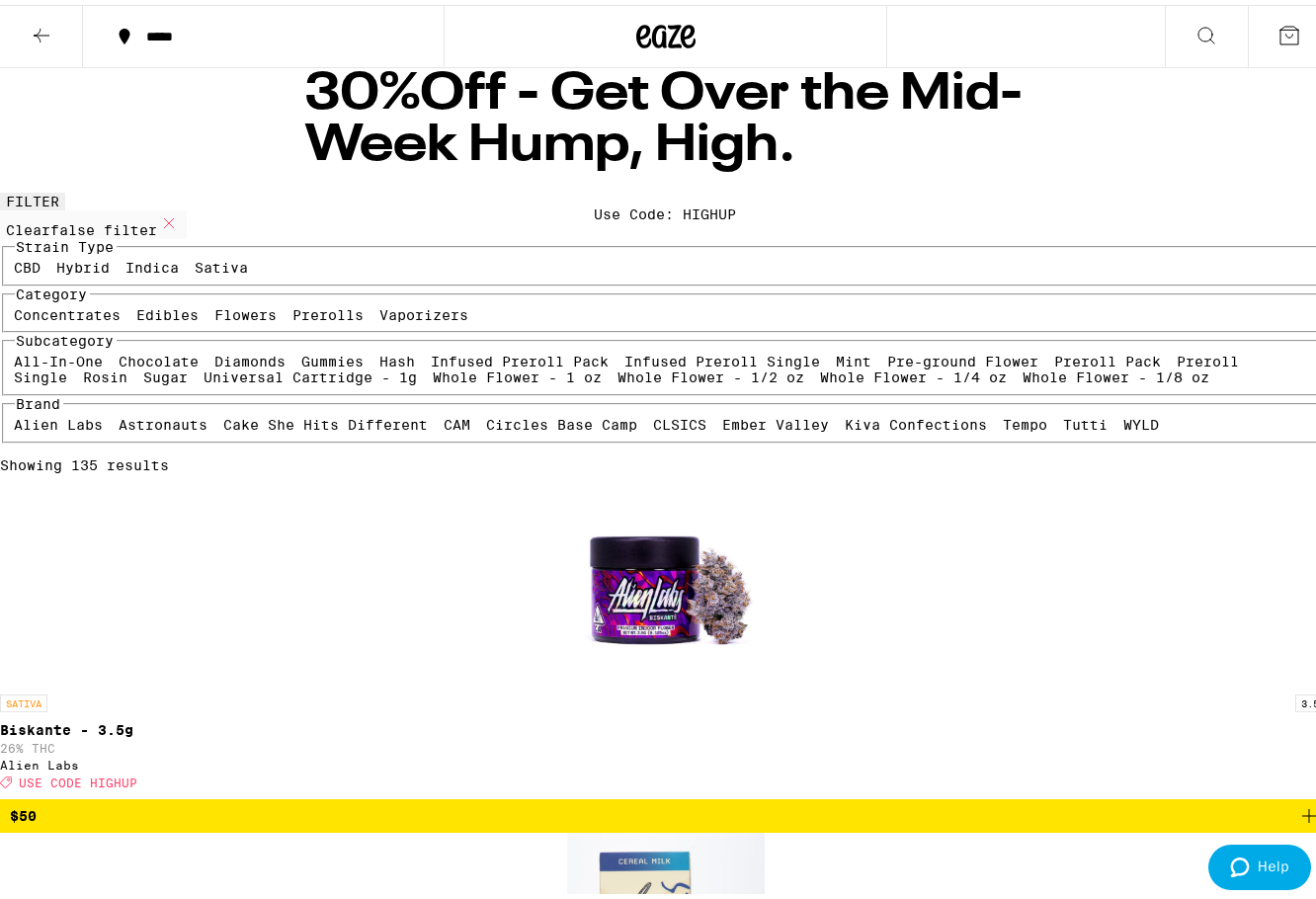 scroll, scrollTop: 0, scrollLeft: 0, axis: both 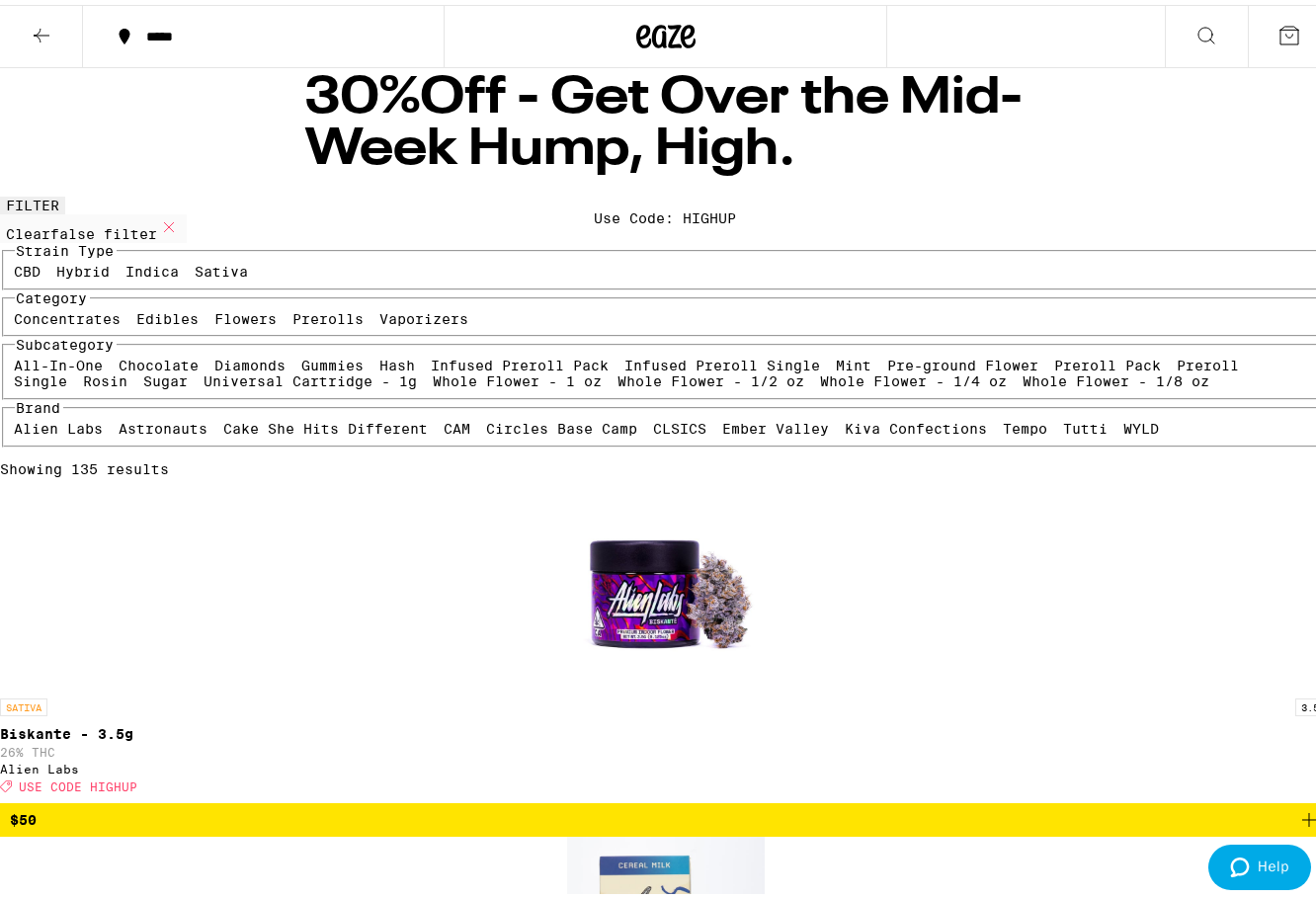 click on "Flowers" at bounding box center (246, 314) 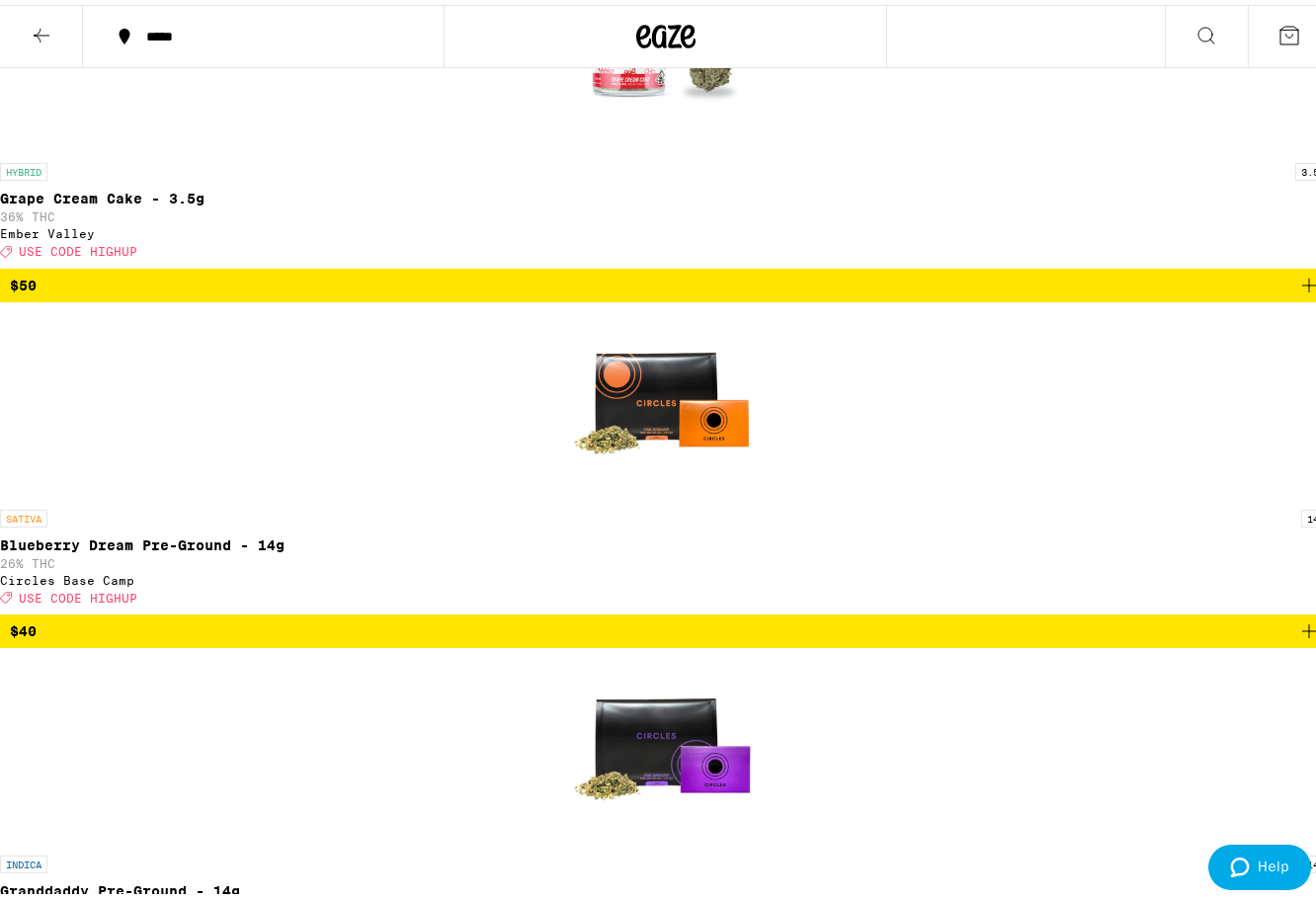 scroll, scrollTop: 3359, scrollLeft: 0, axis: vertical 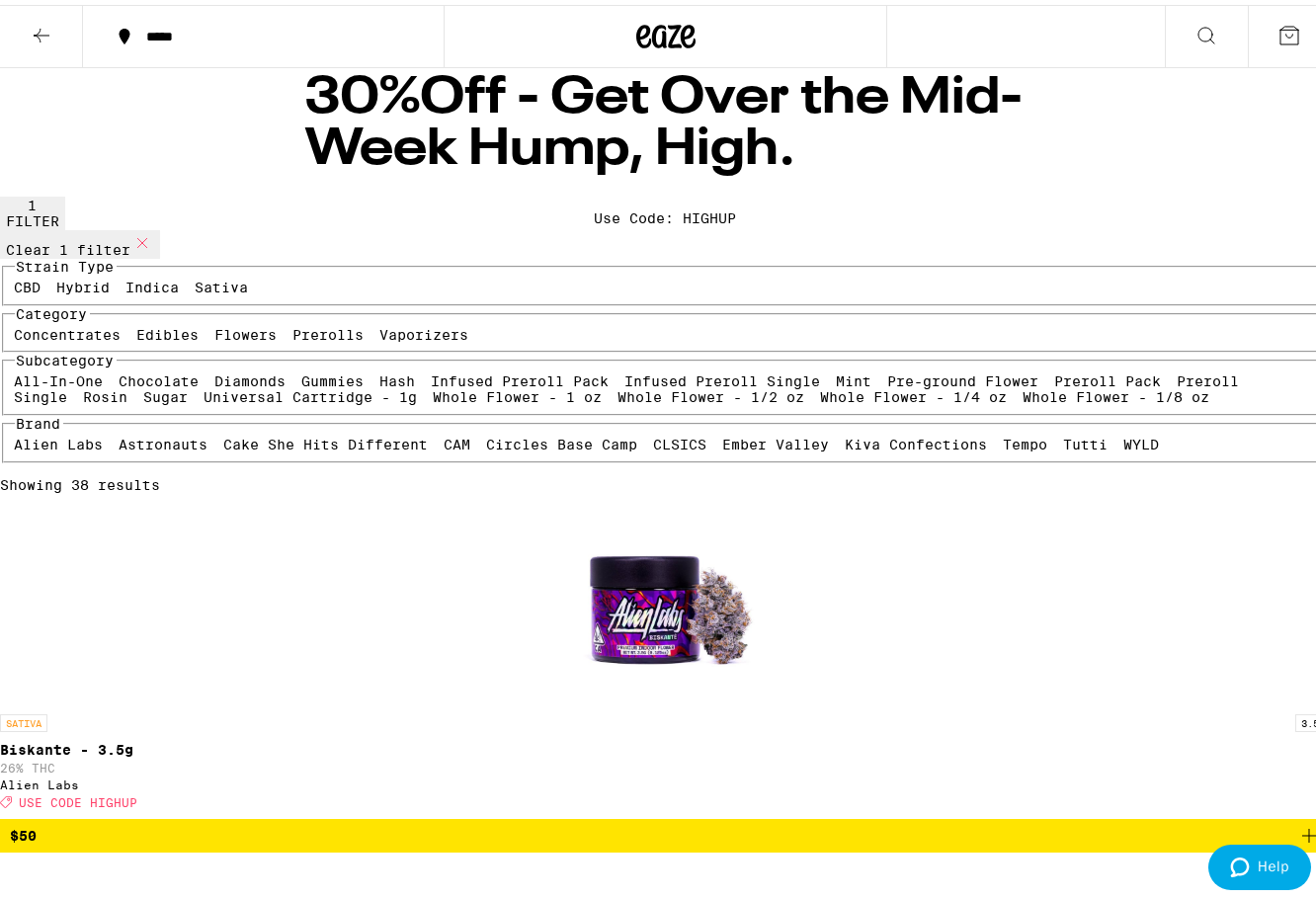 checkbox on "false" 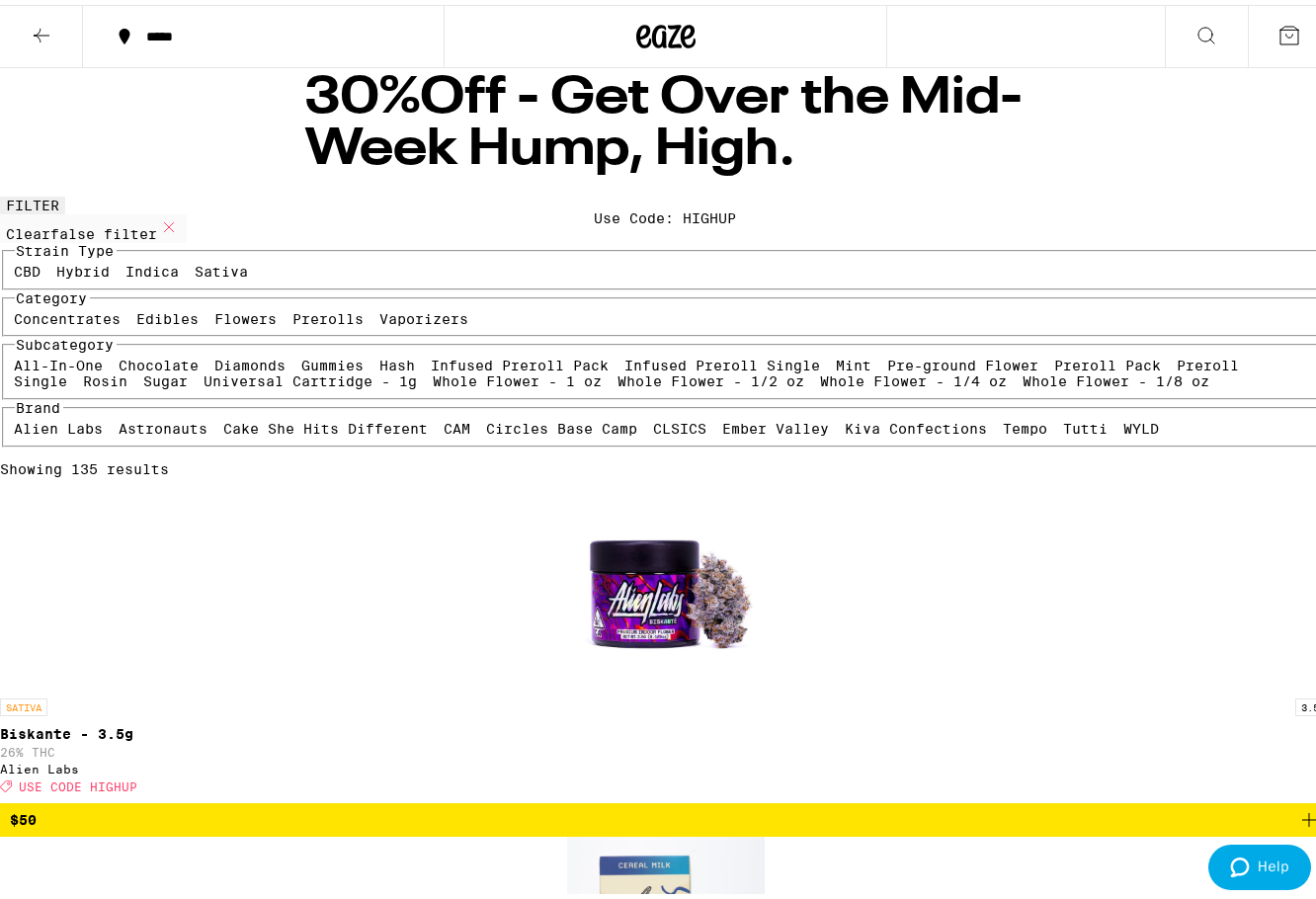 click 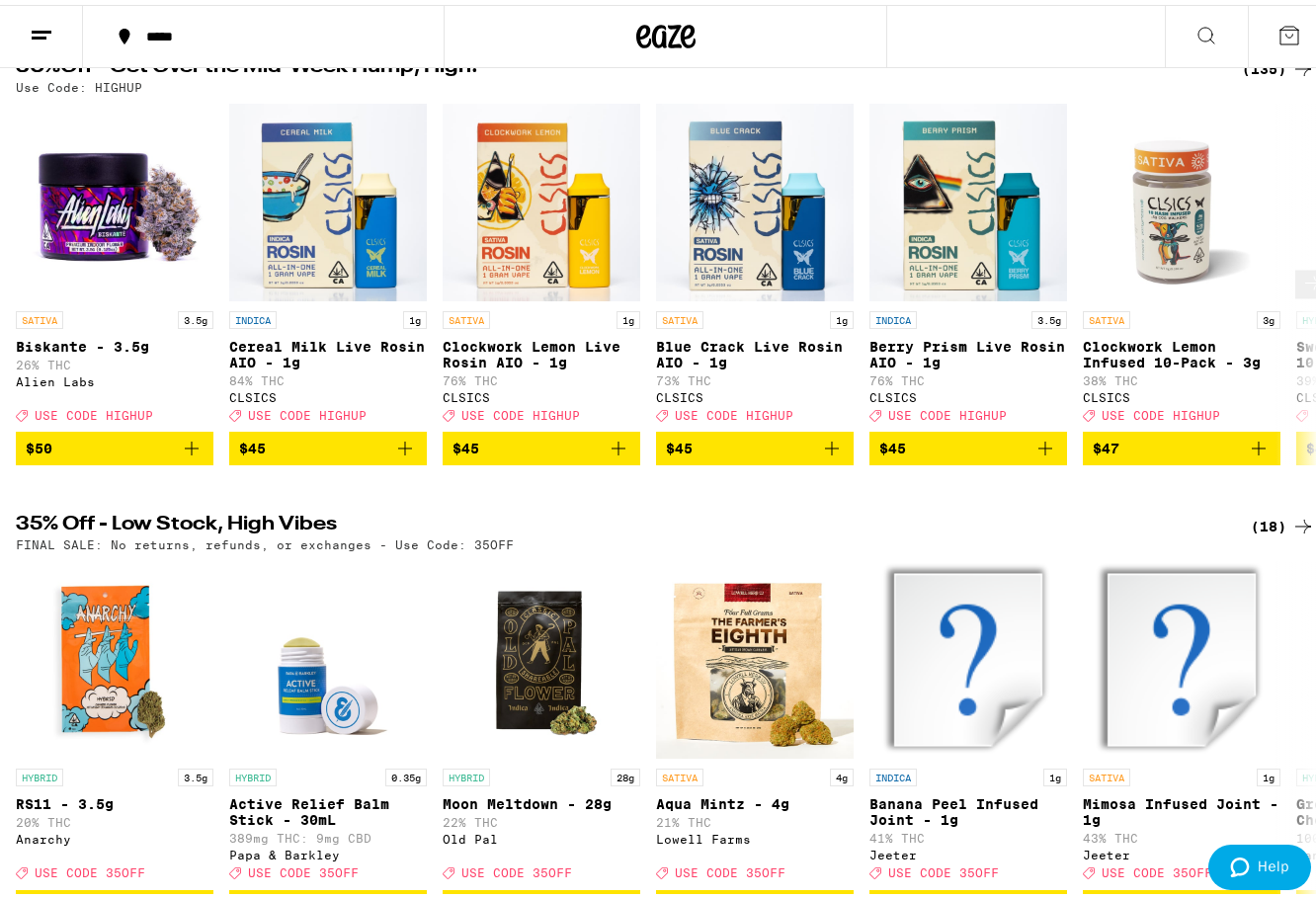 scroll, scrollTop: 447, scrollLeft: 0, axis: vertical 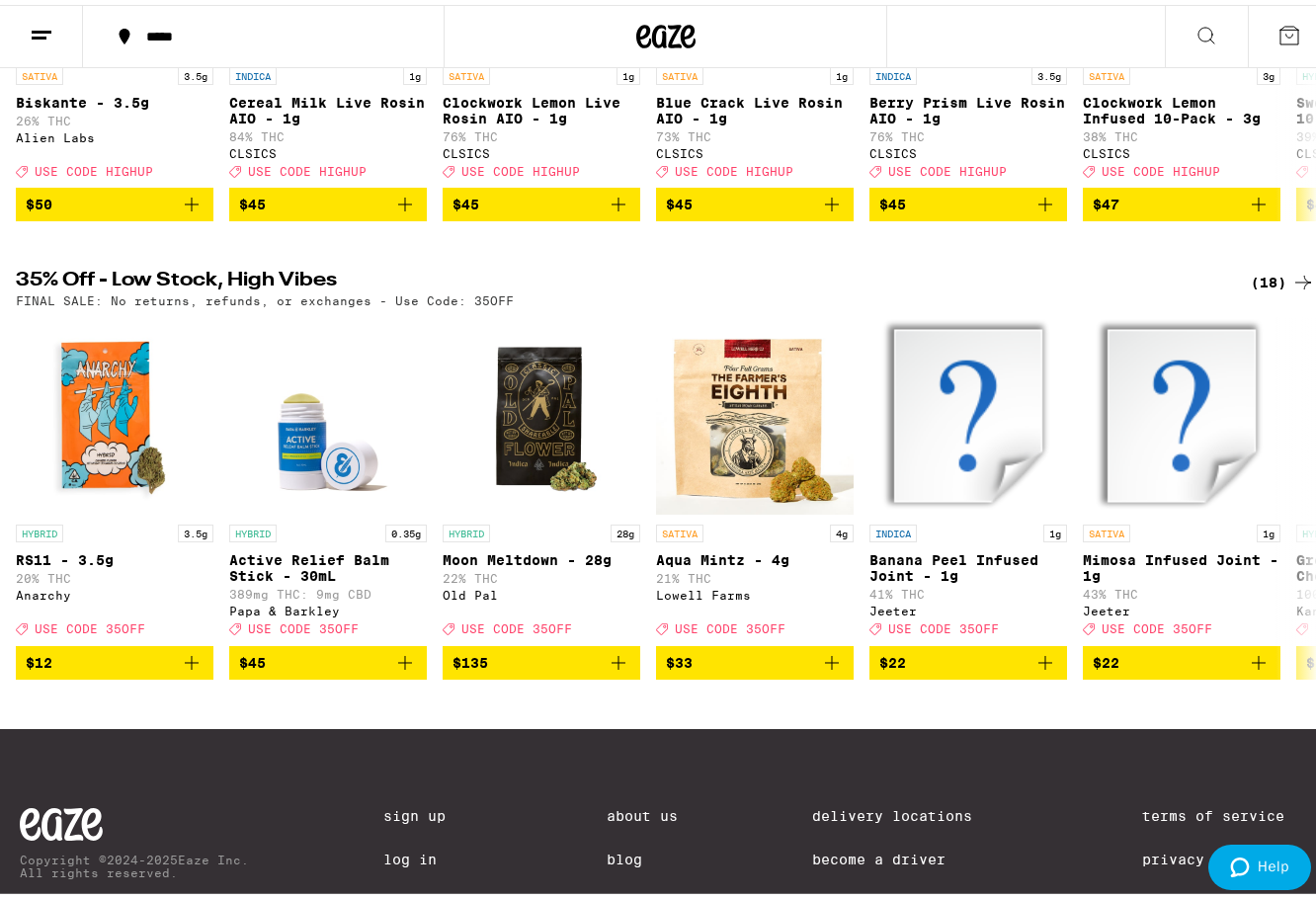 click on "(18)" at bounding box center [1282, 278] 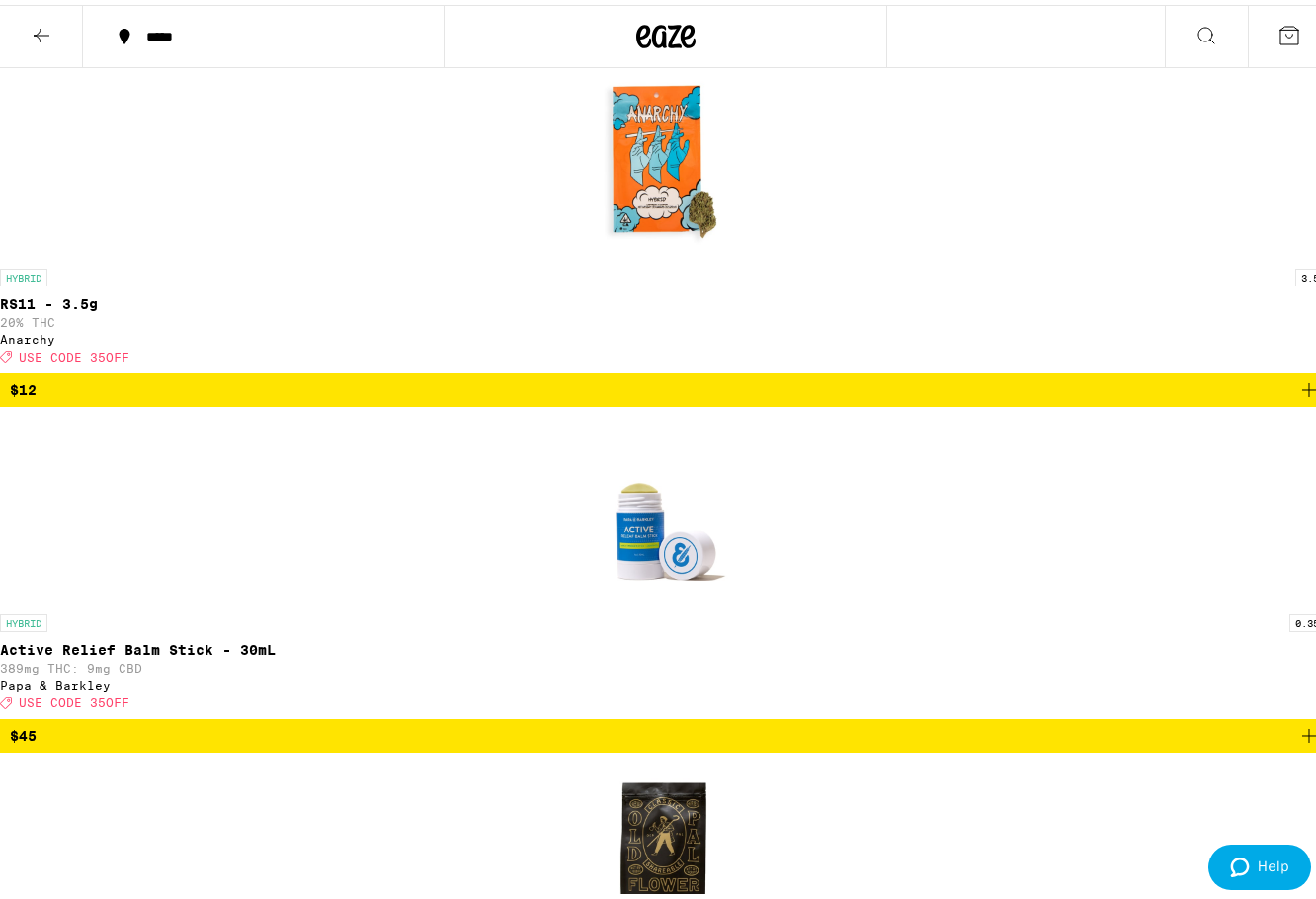 scroll, scrollTop: 0, scrollLeft: 0, axis: both 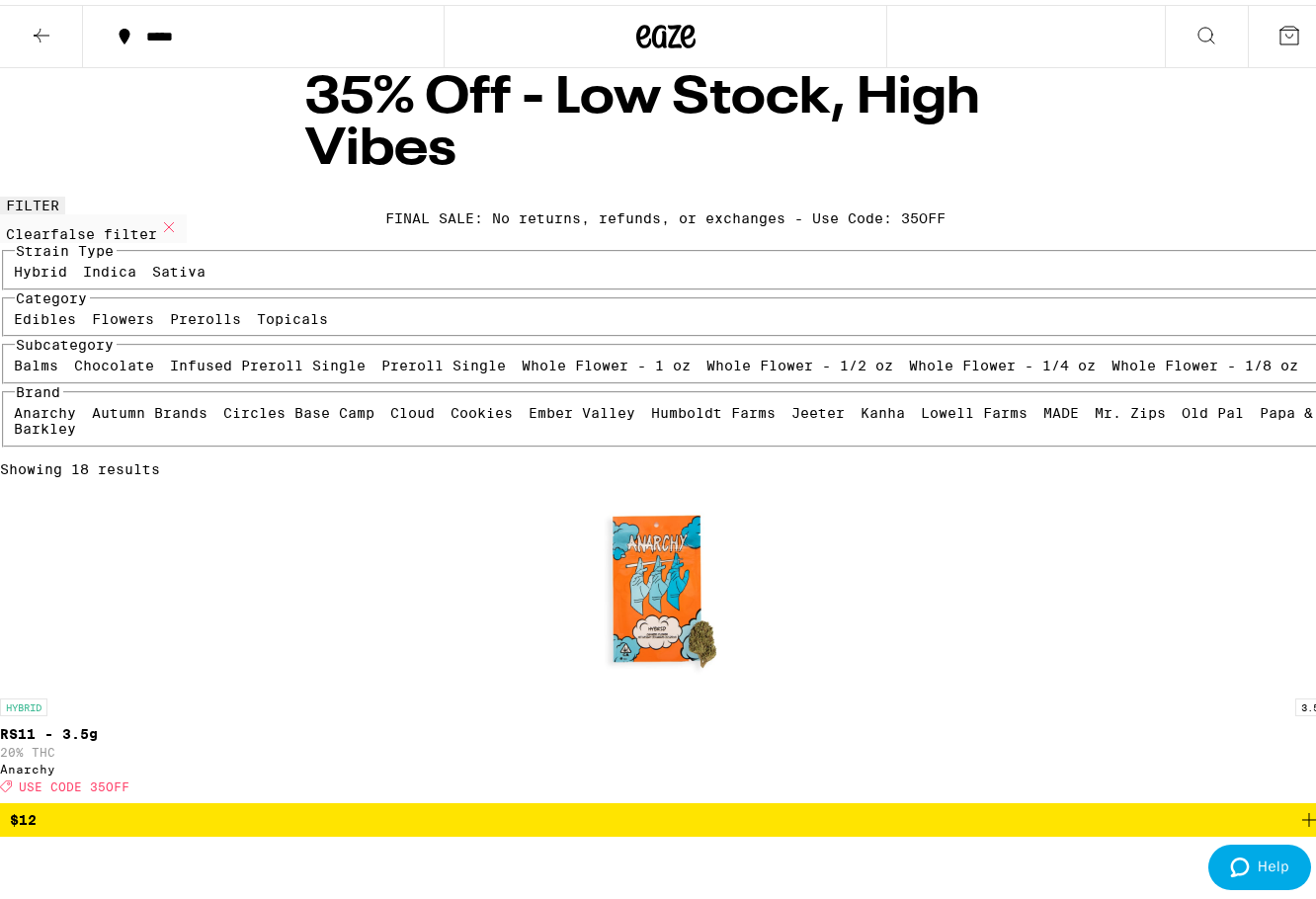 click 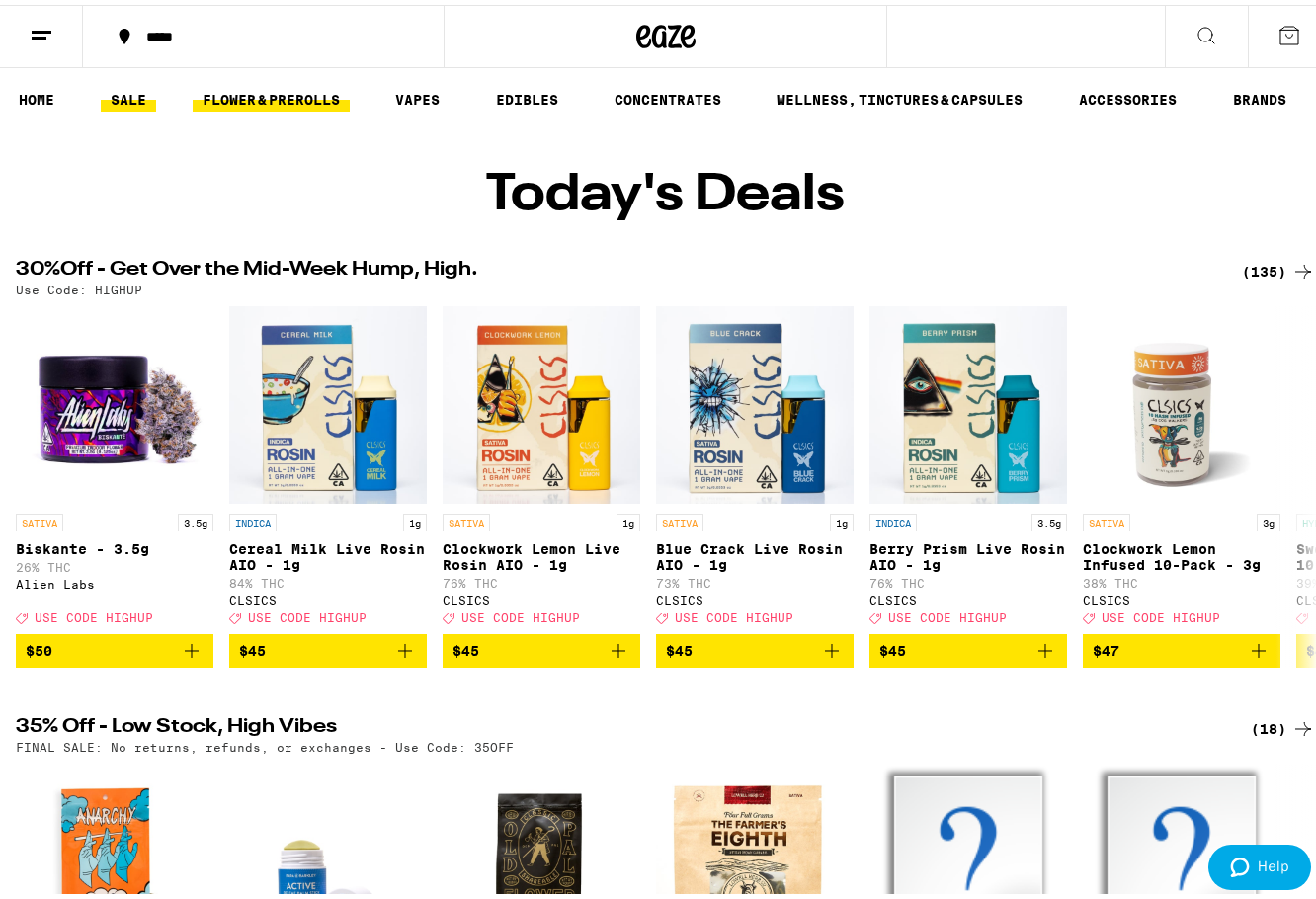 click on "FLOWER & PREROLLS" at bounding box center [271, 95] 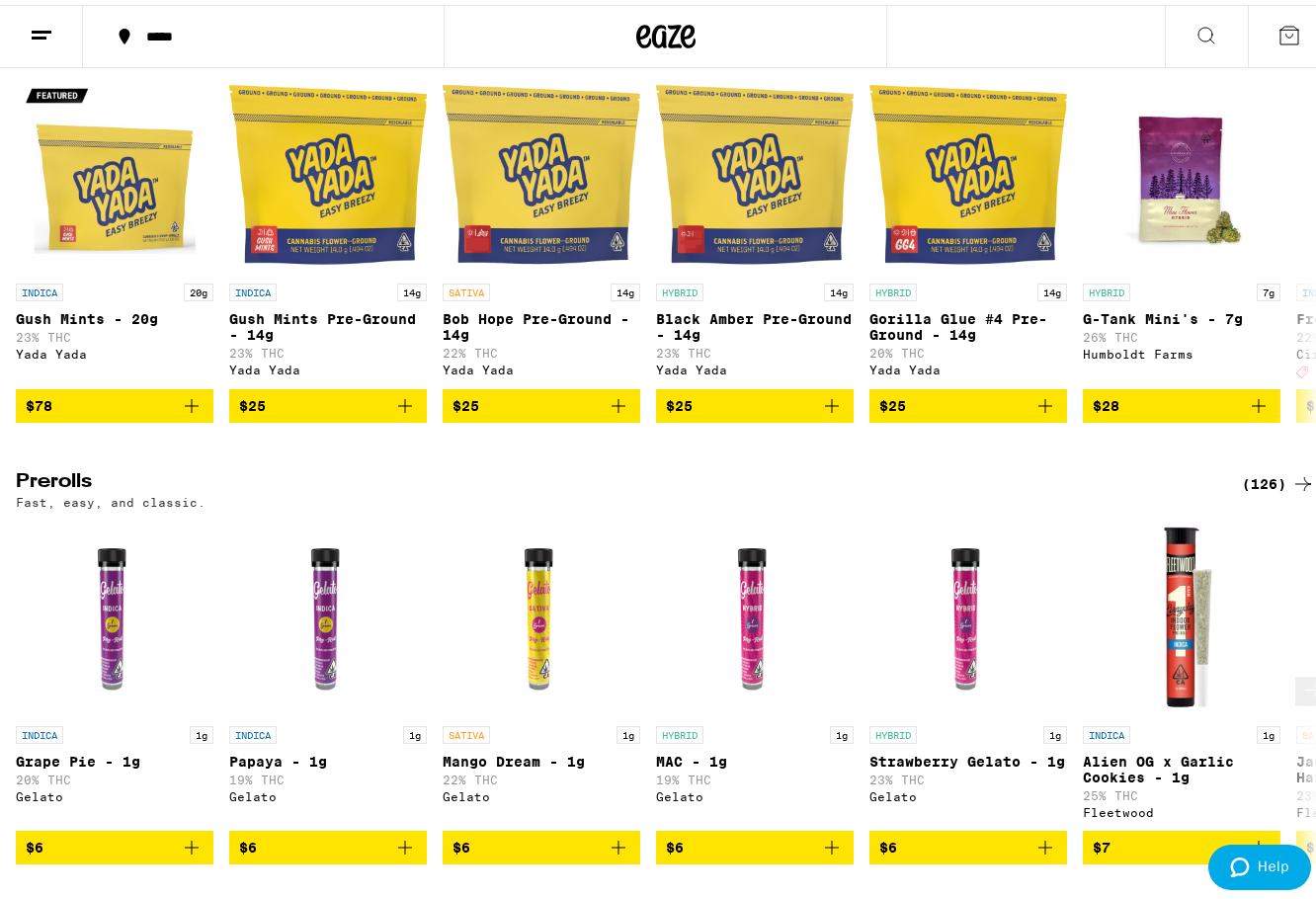 scroll, scrollTop: 494, scrollLeft: 0, axis: vertical 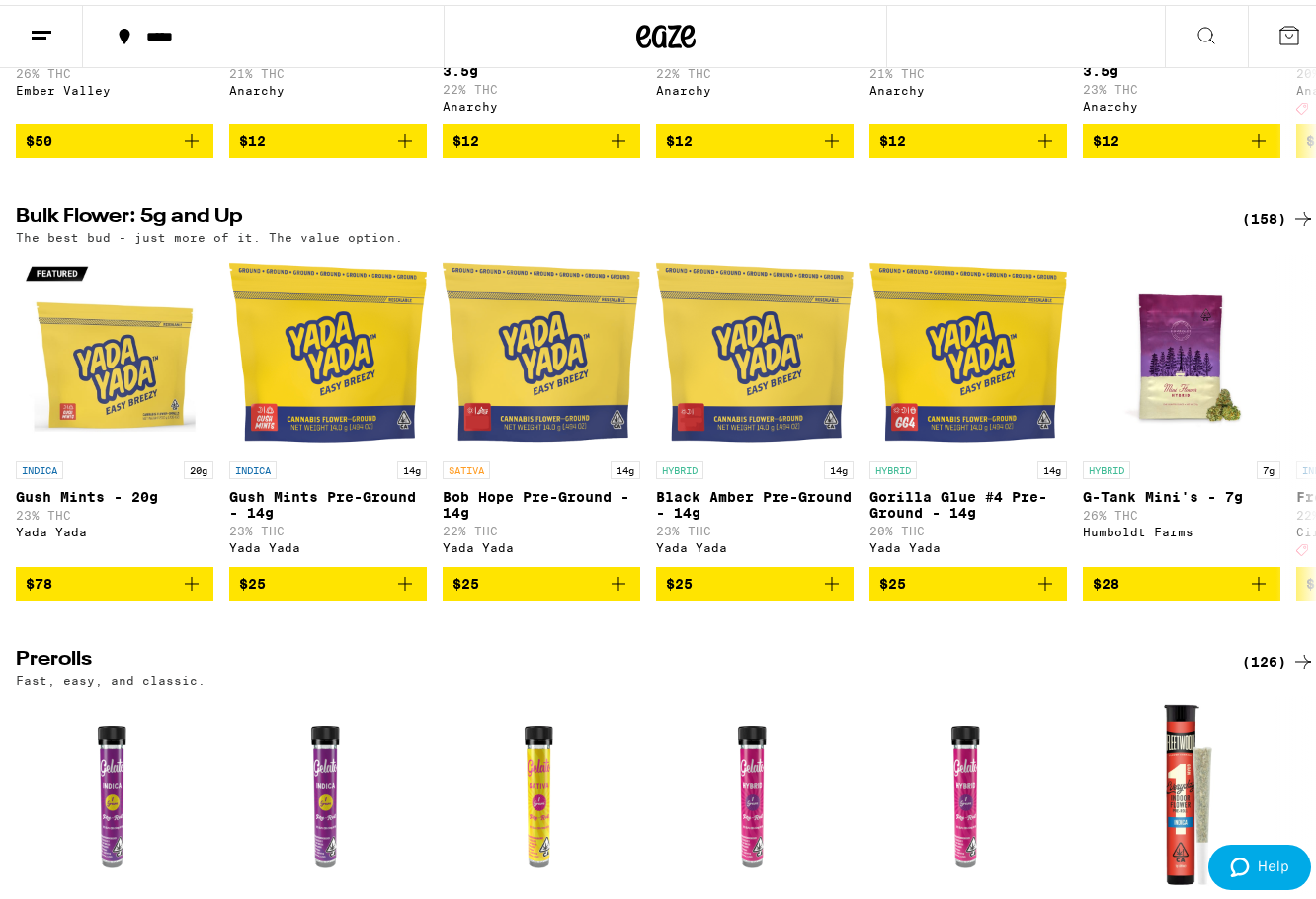 click on "(158)" at bounding box center (1278, 214) 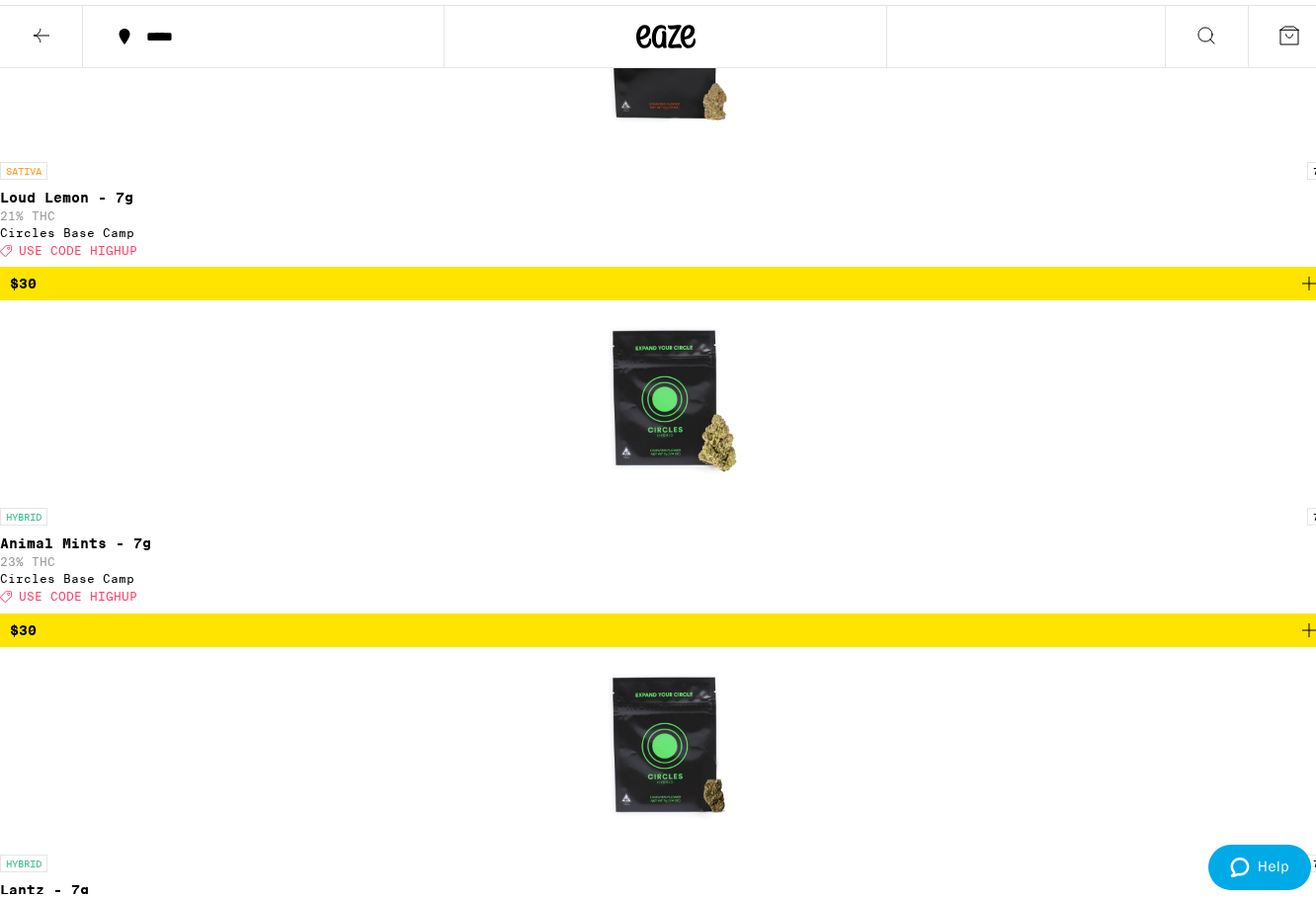 scroll, scrollTop: 3952, scrollLeft: 0, axis: vertical 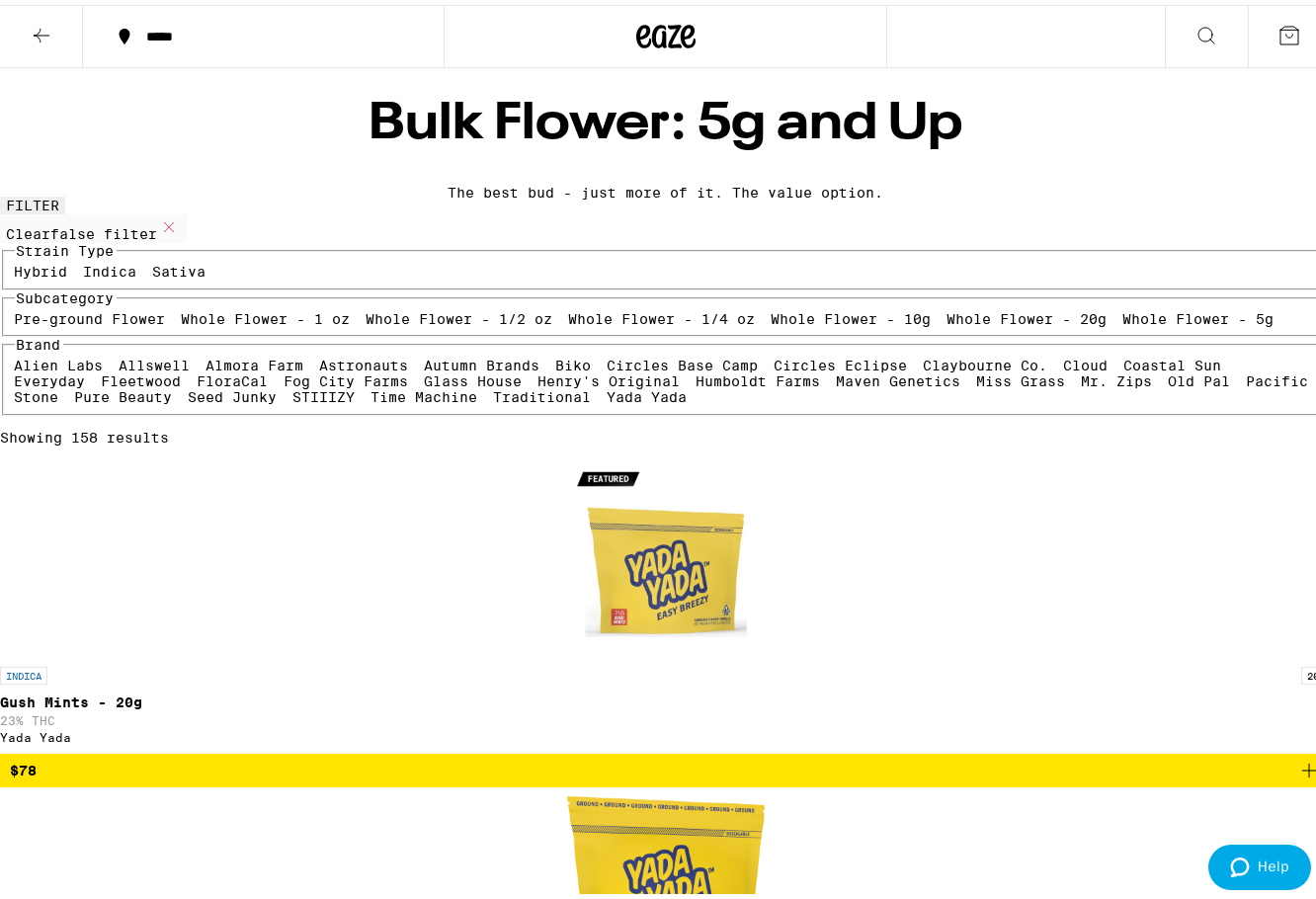 click 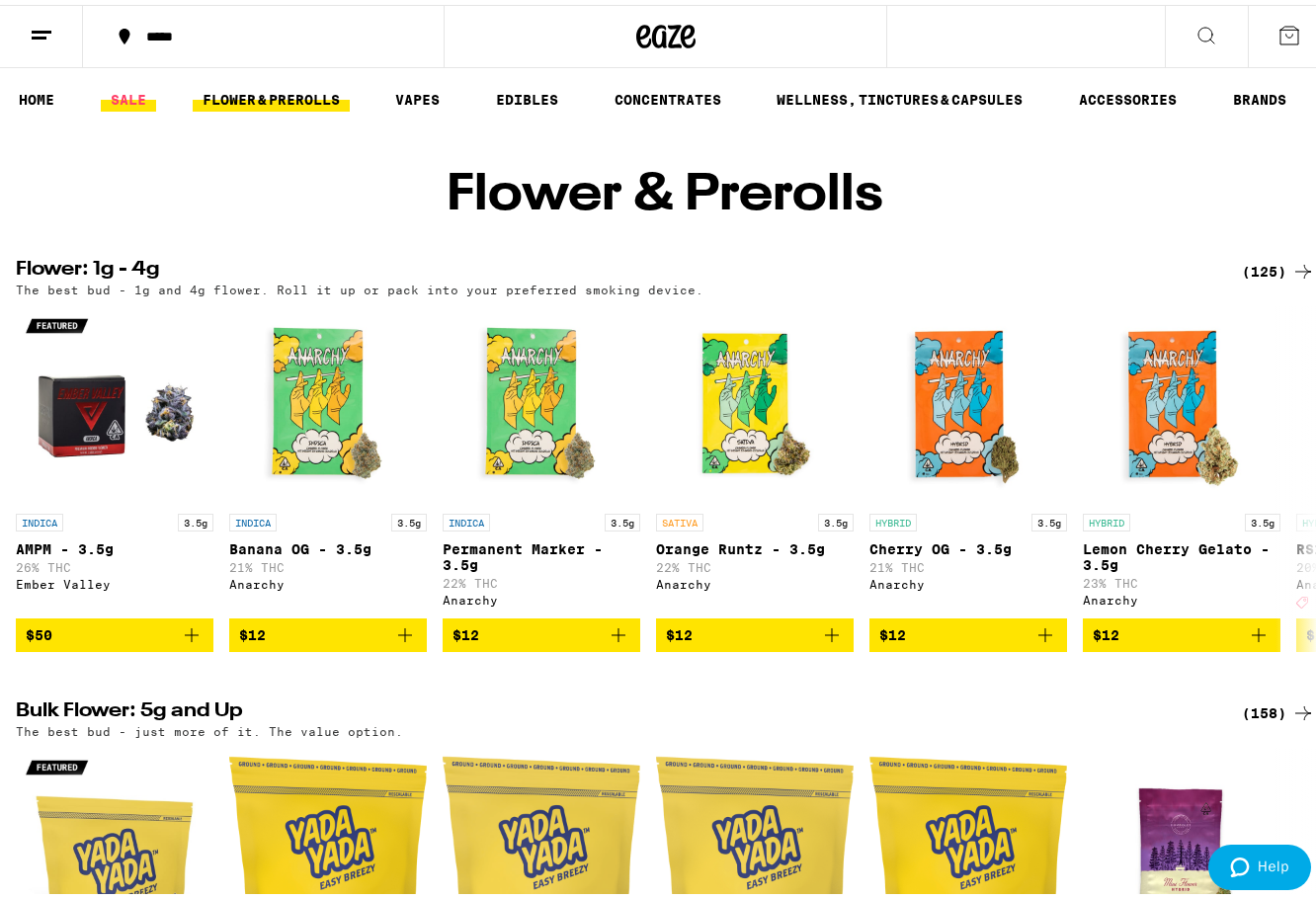 click on "SALE" at bounding box center (128, 95) 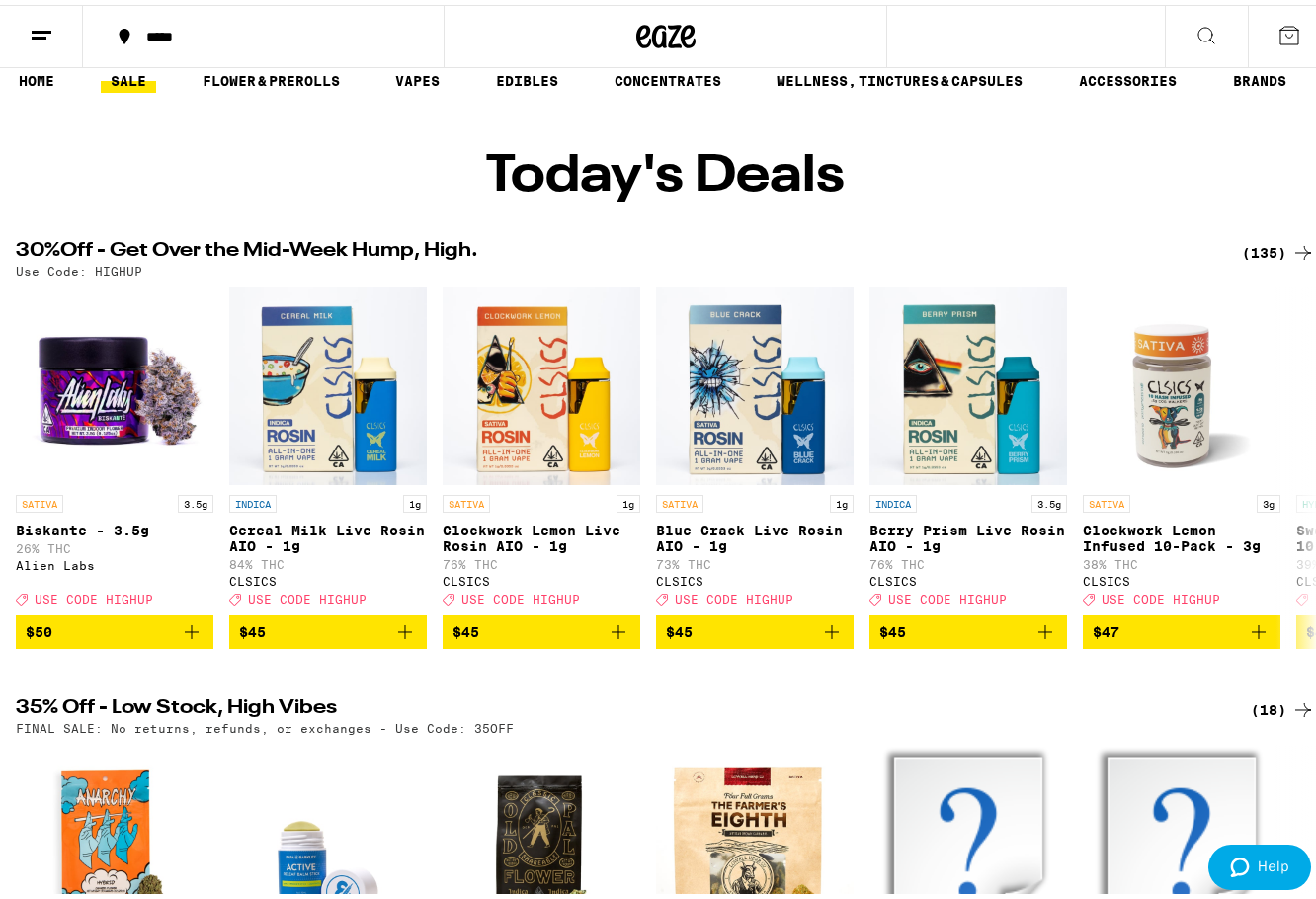 scroll, scrollTop: 0, scrollLeft: 0, axis: both 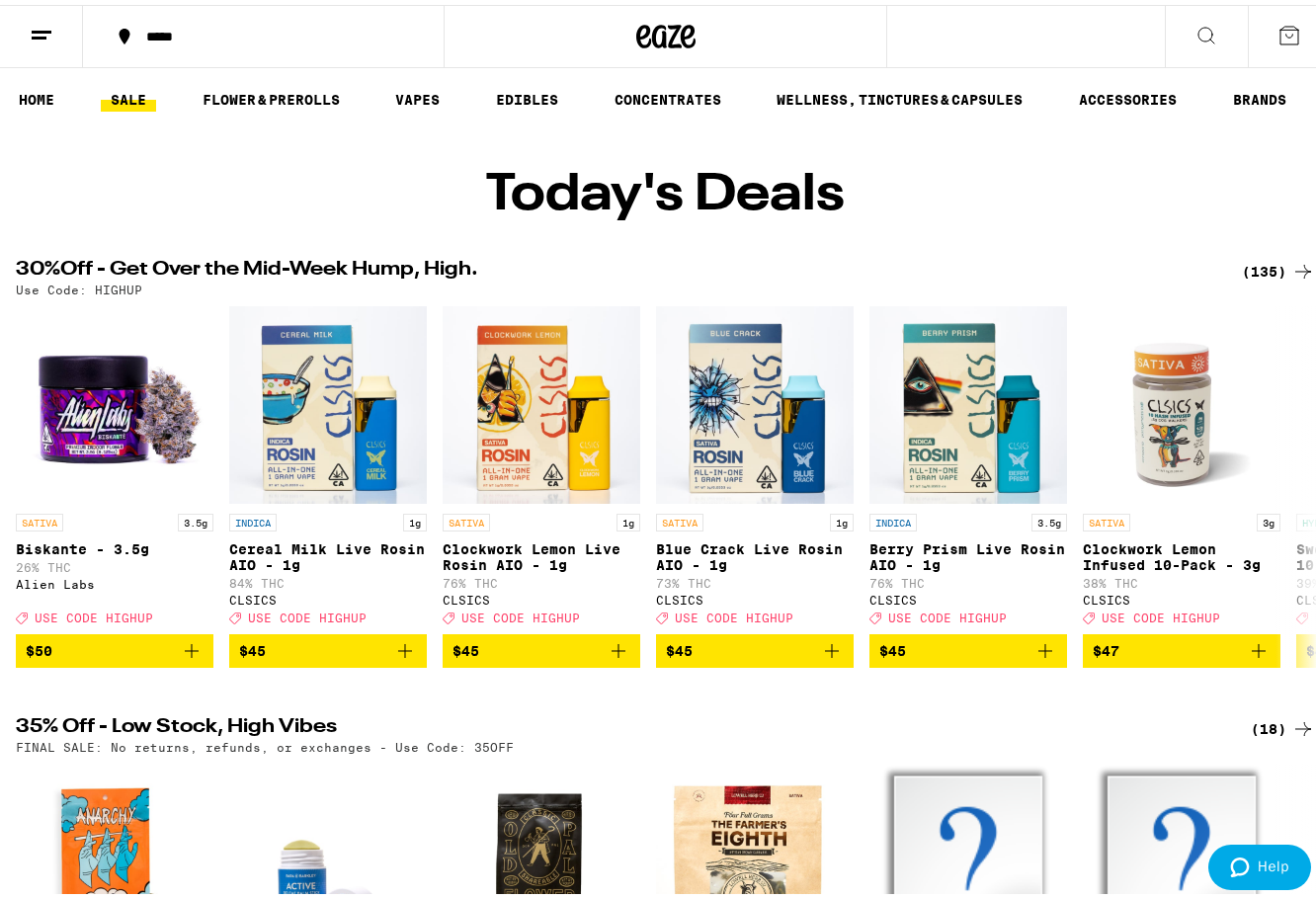 click on "(135)" at bounding box center (1278, 267) 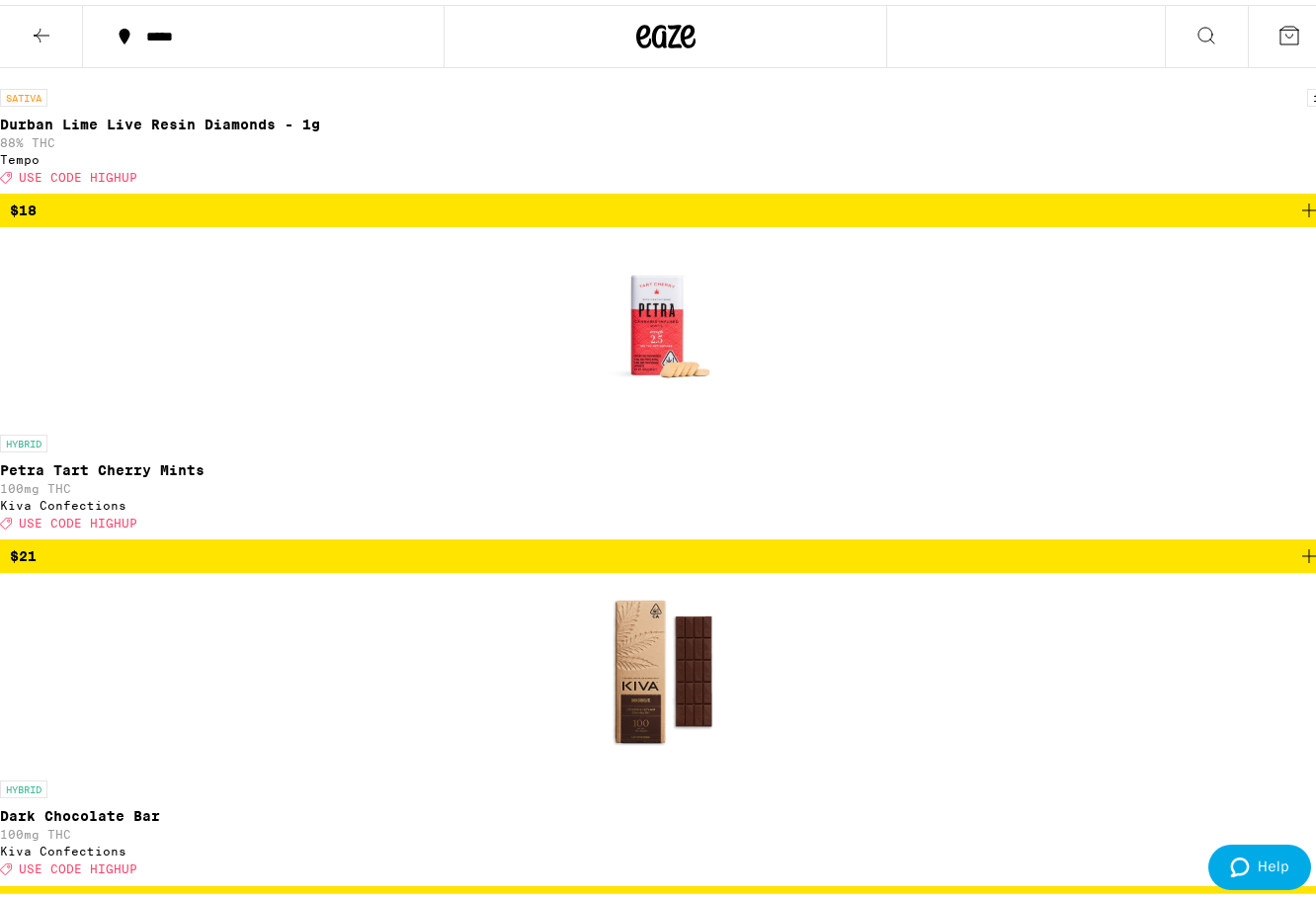 scroll, scrollTop: 12843, scrollLeft: 0, axis: vertical 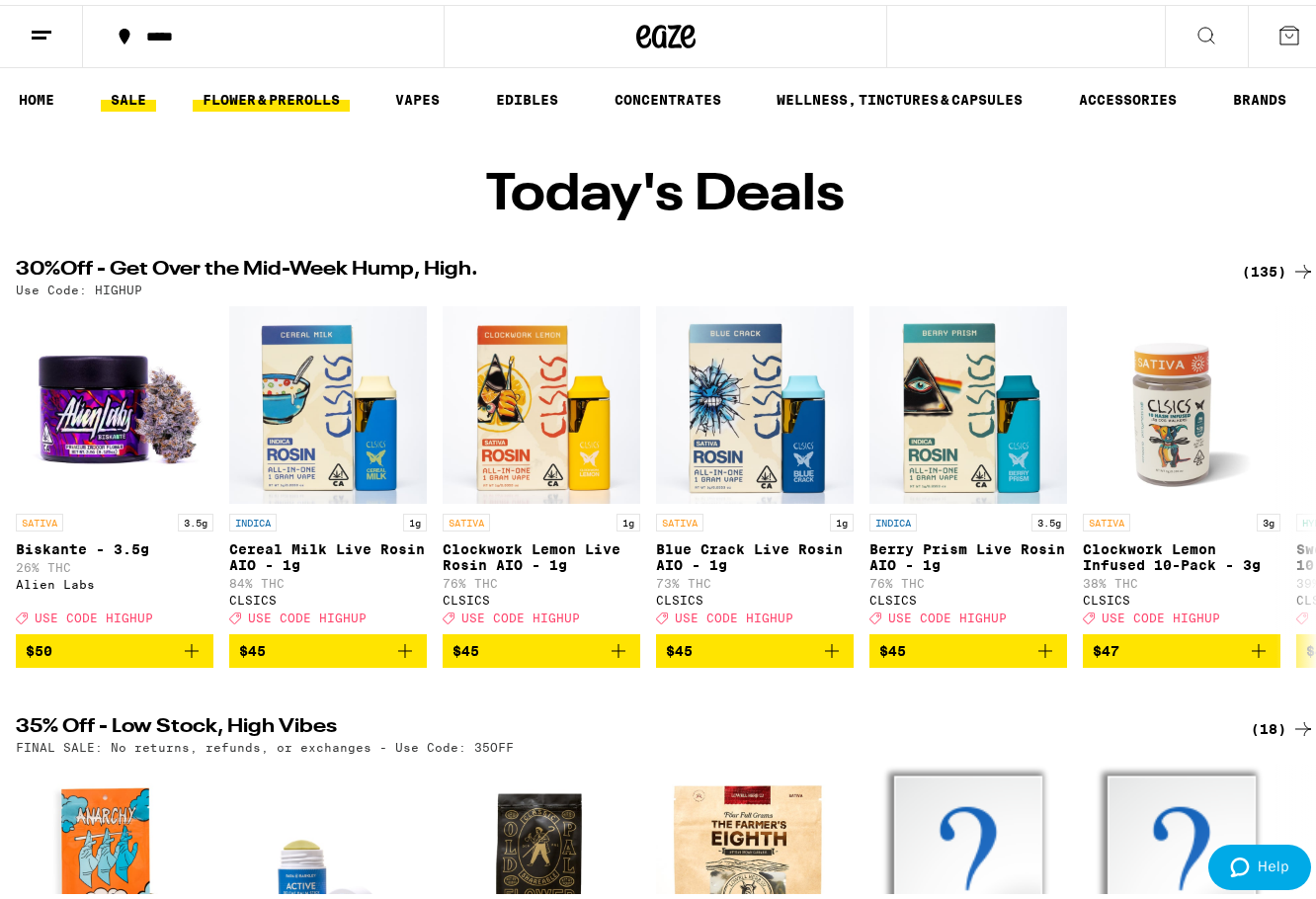 click on "FLOWER & PREROLLS" at bounding box center [271, 95] 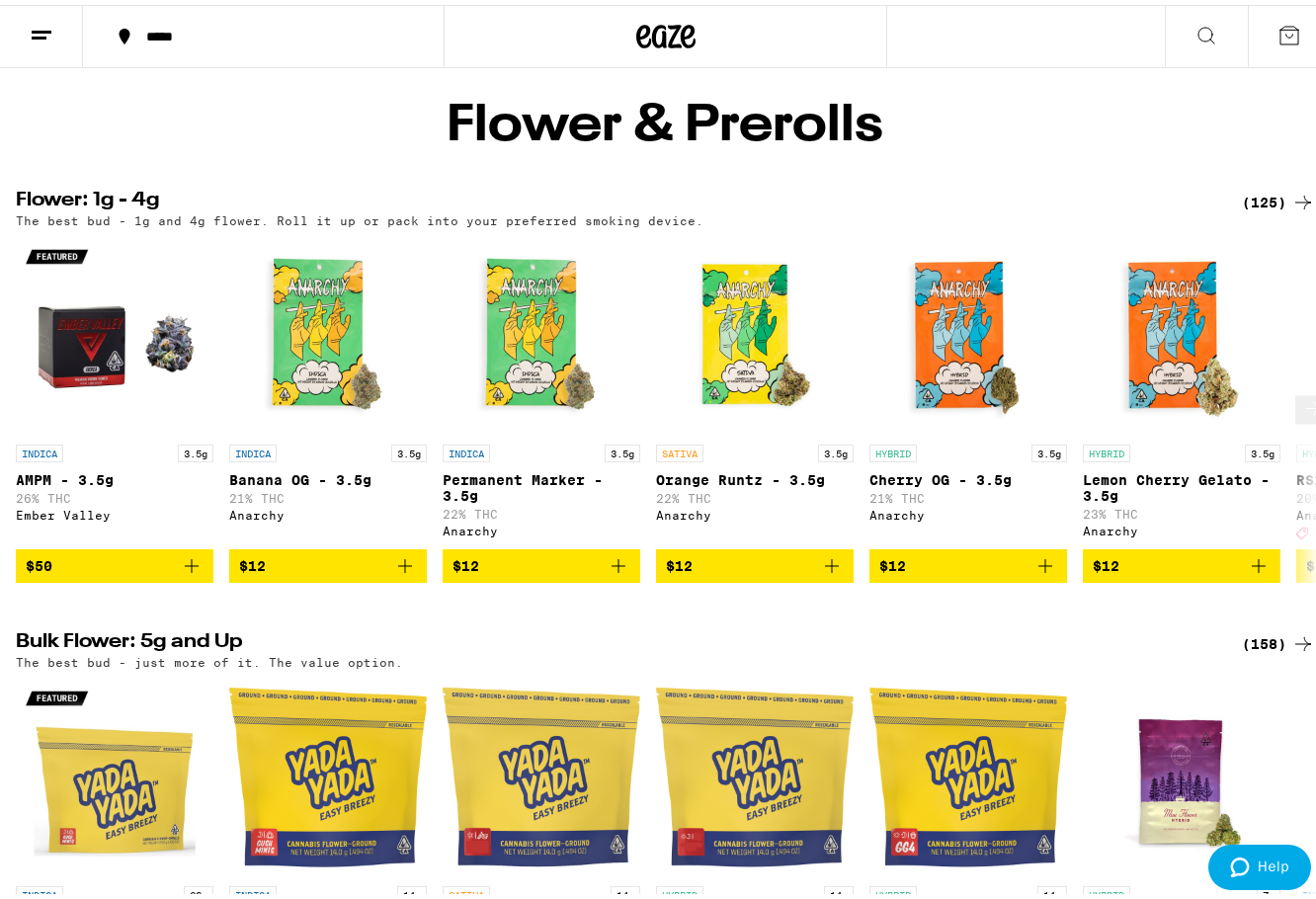 scroll, scrollTop: 395, scrollLeft: 0, axis: vertical 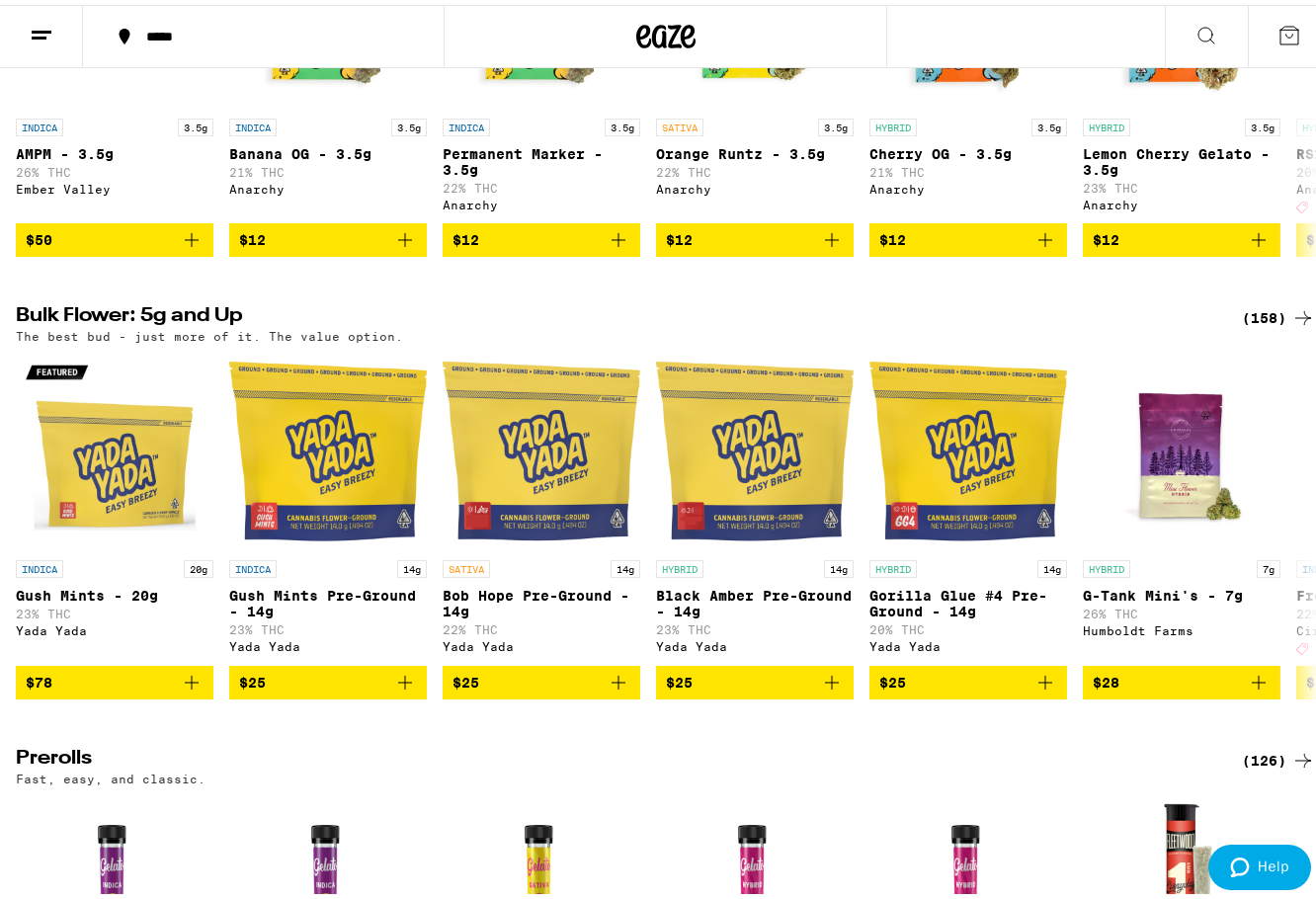 click on "(158)" at bounding box center (1278, 313) 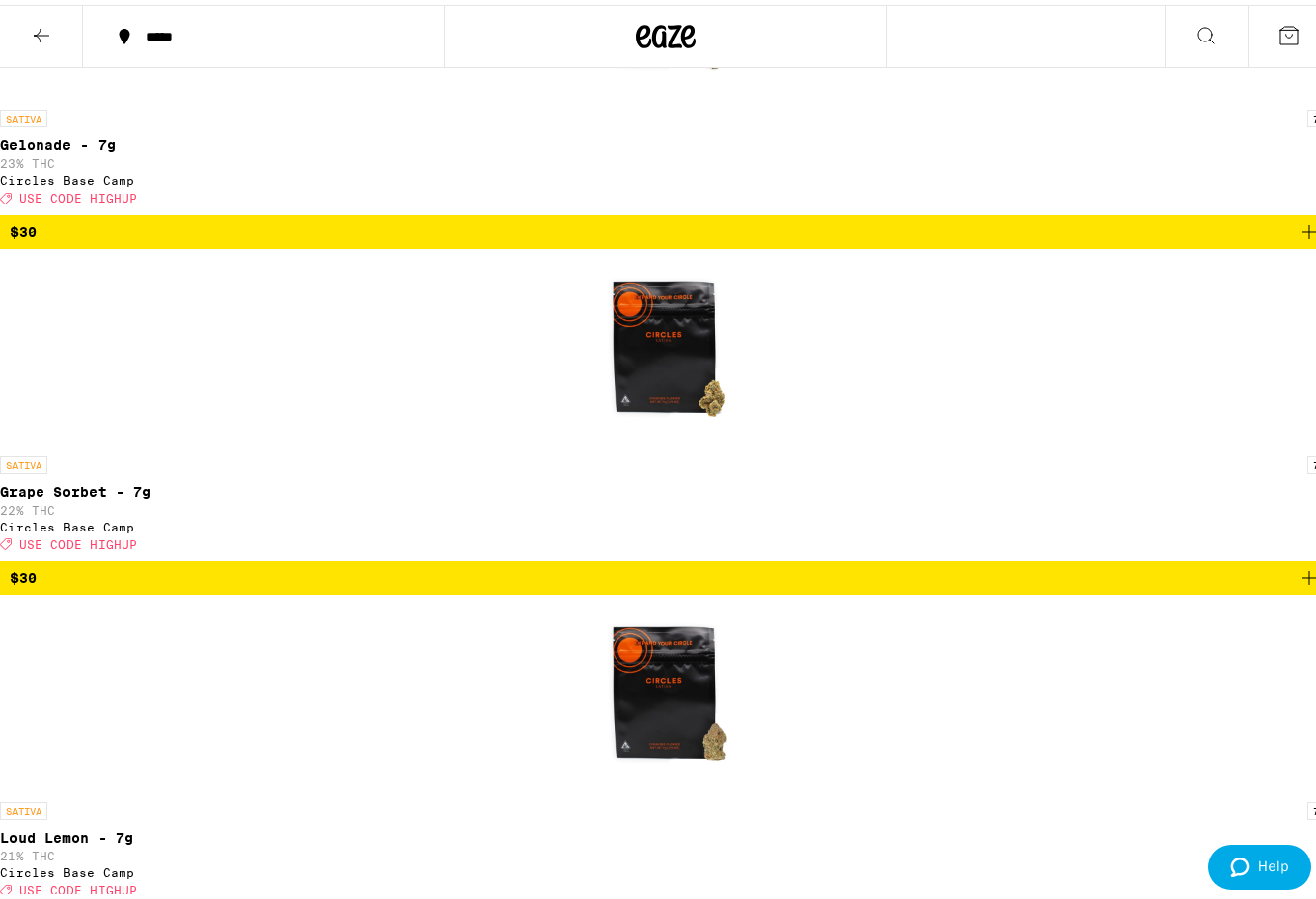 scroll, scrollTop: 3359, scrollLeft: 0, axis: vertical 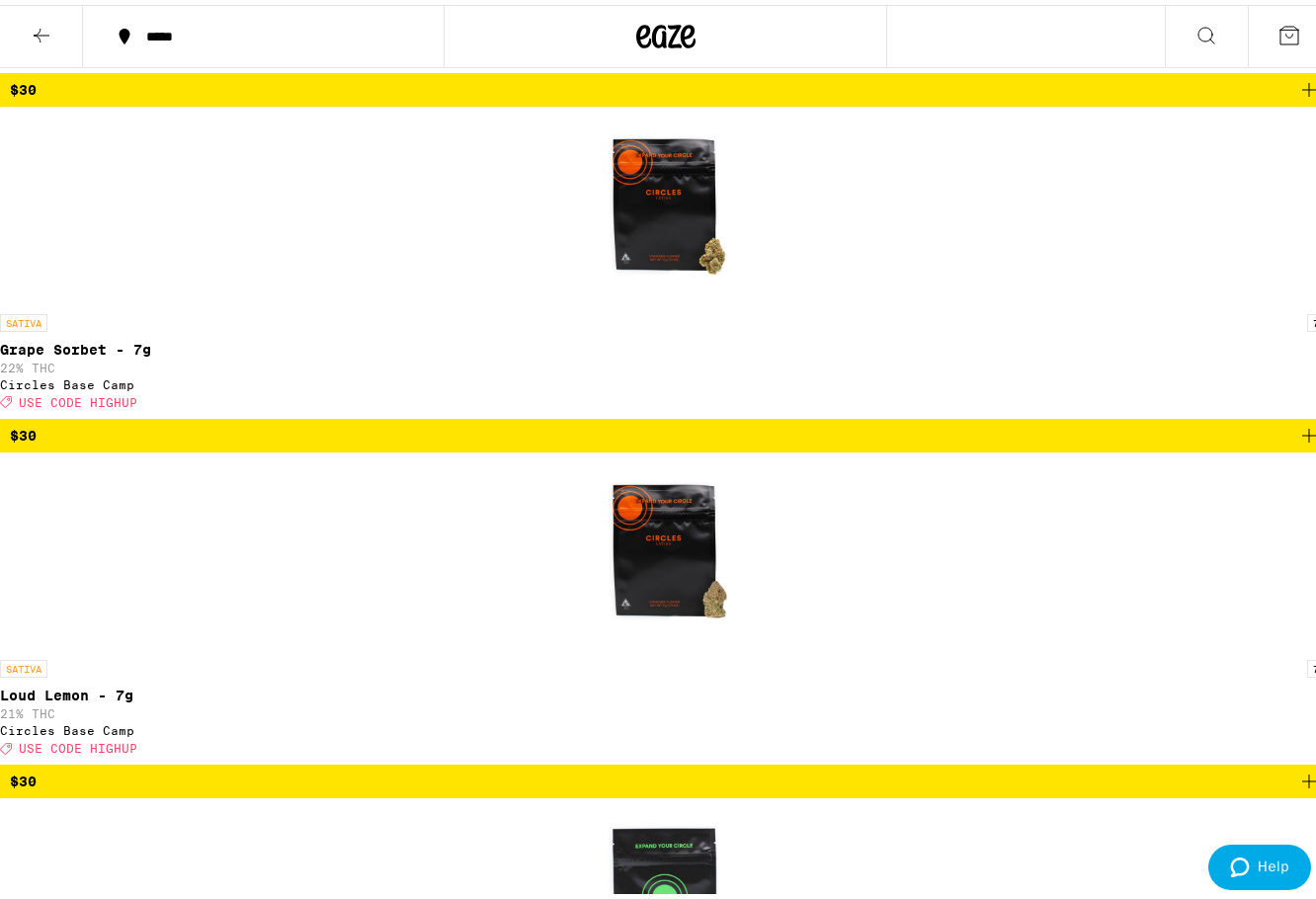 click on "$40" at bounding box center [665, 10087] 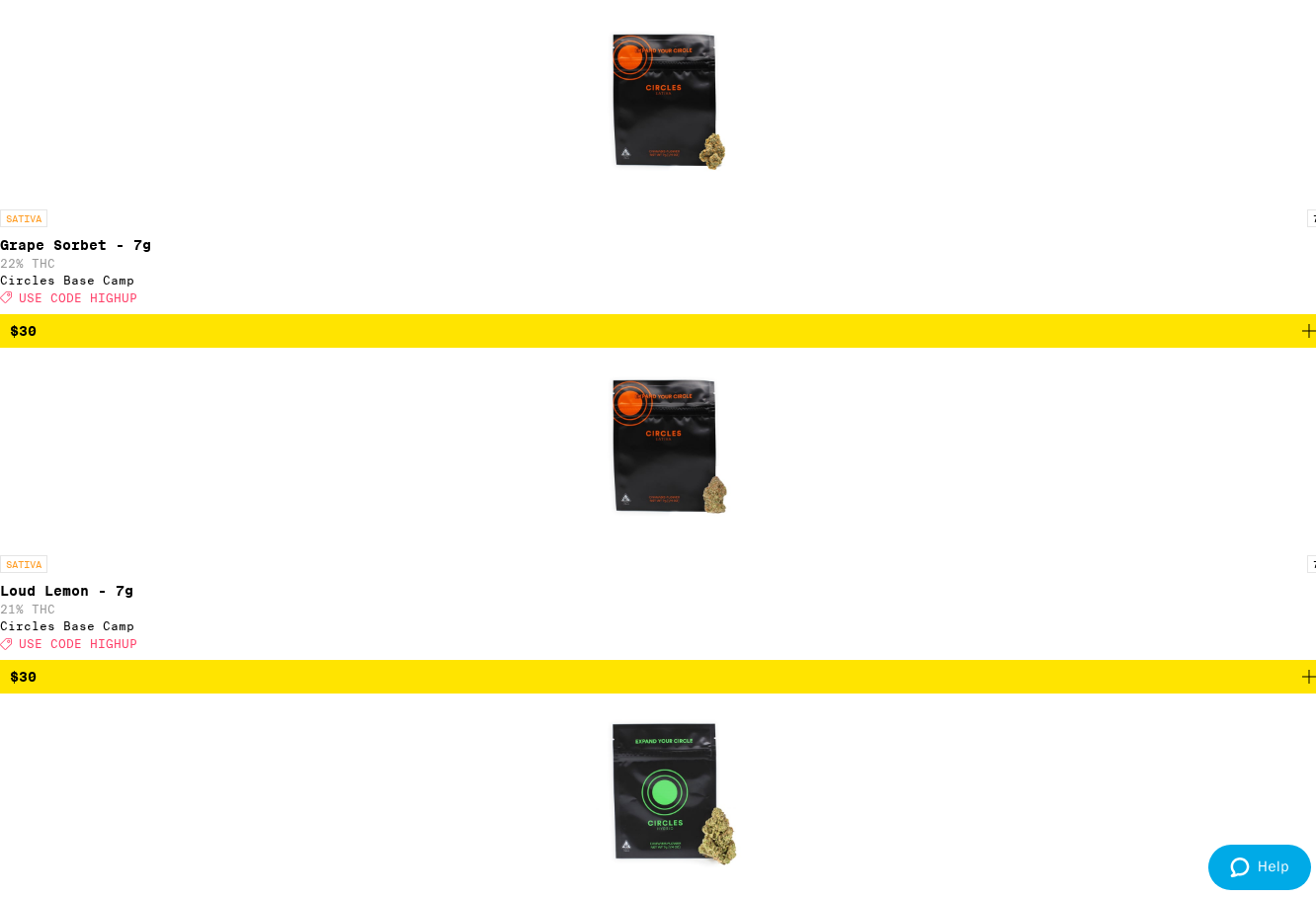 scroll, scrollTop: 3620, scrollLeft: 0, axis: vertical 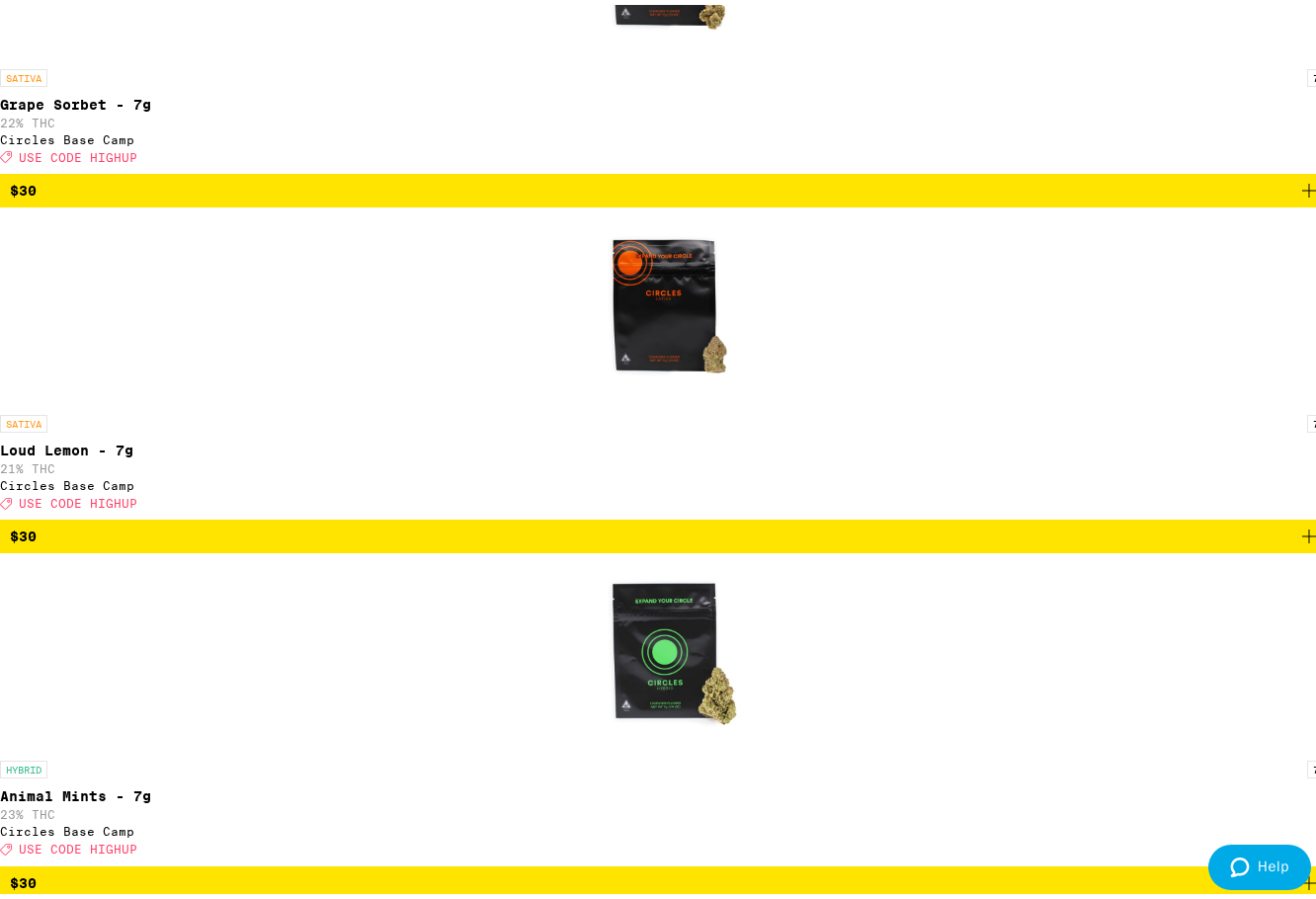click on "$40" at bounding box center (665, 10537) 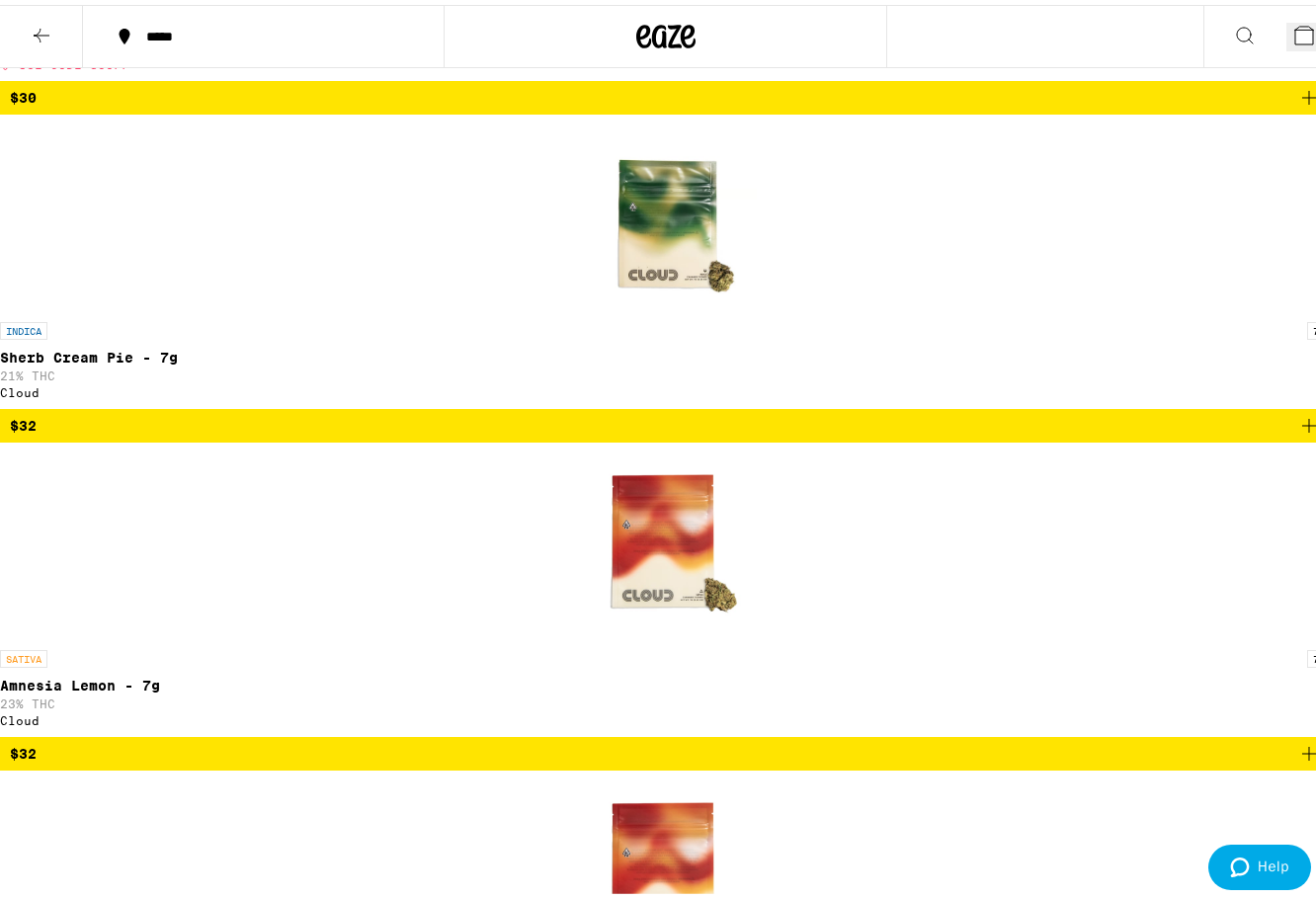 scroll, scrollTop: 4742, scrollLeft: 0, axis: vertical 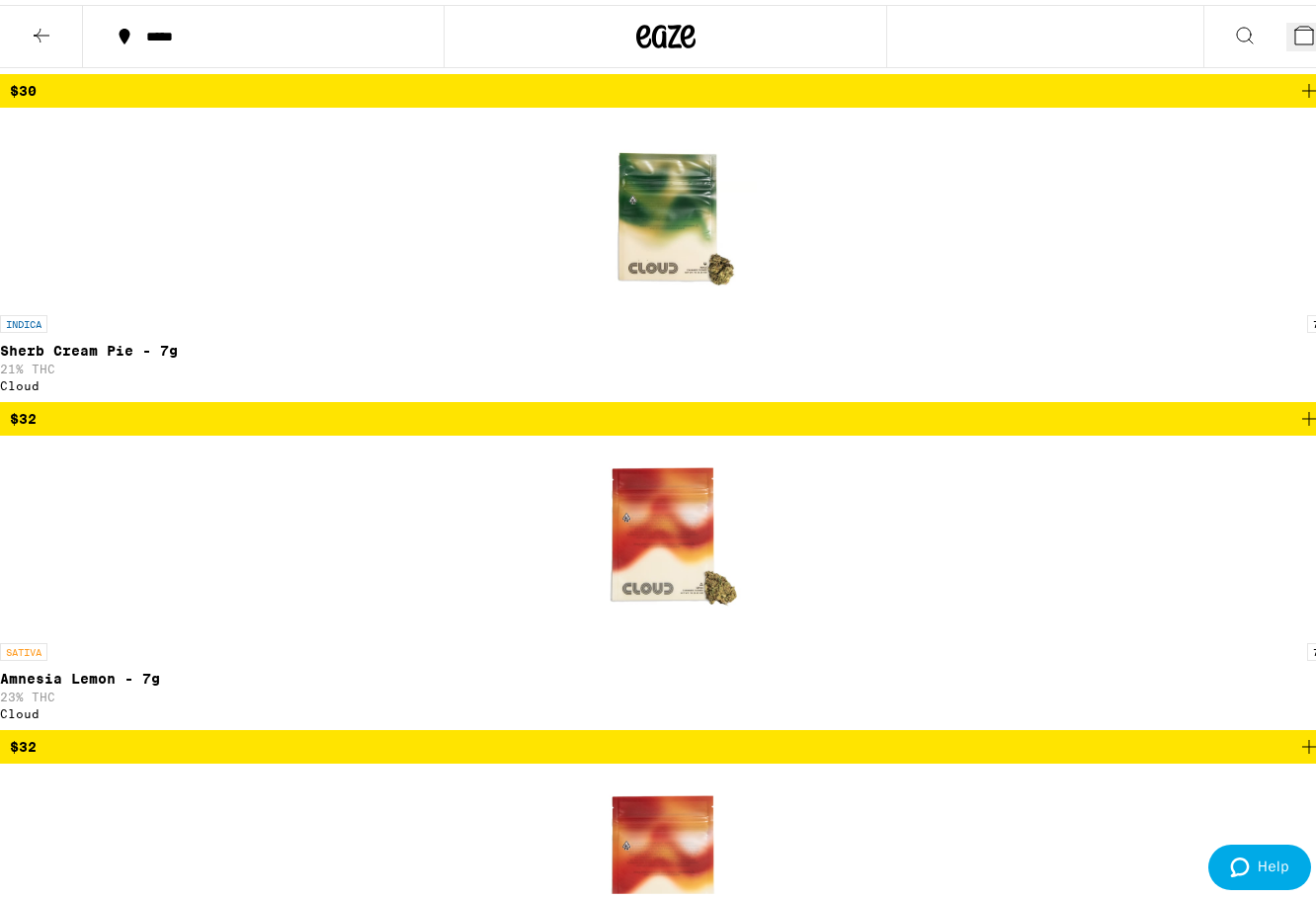 click on "$48" at bounding box center (665, 13702) 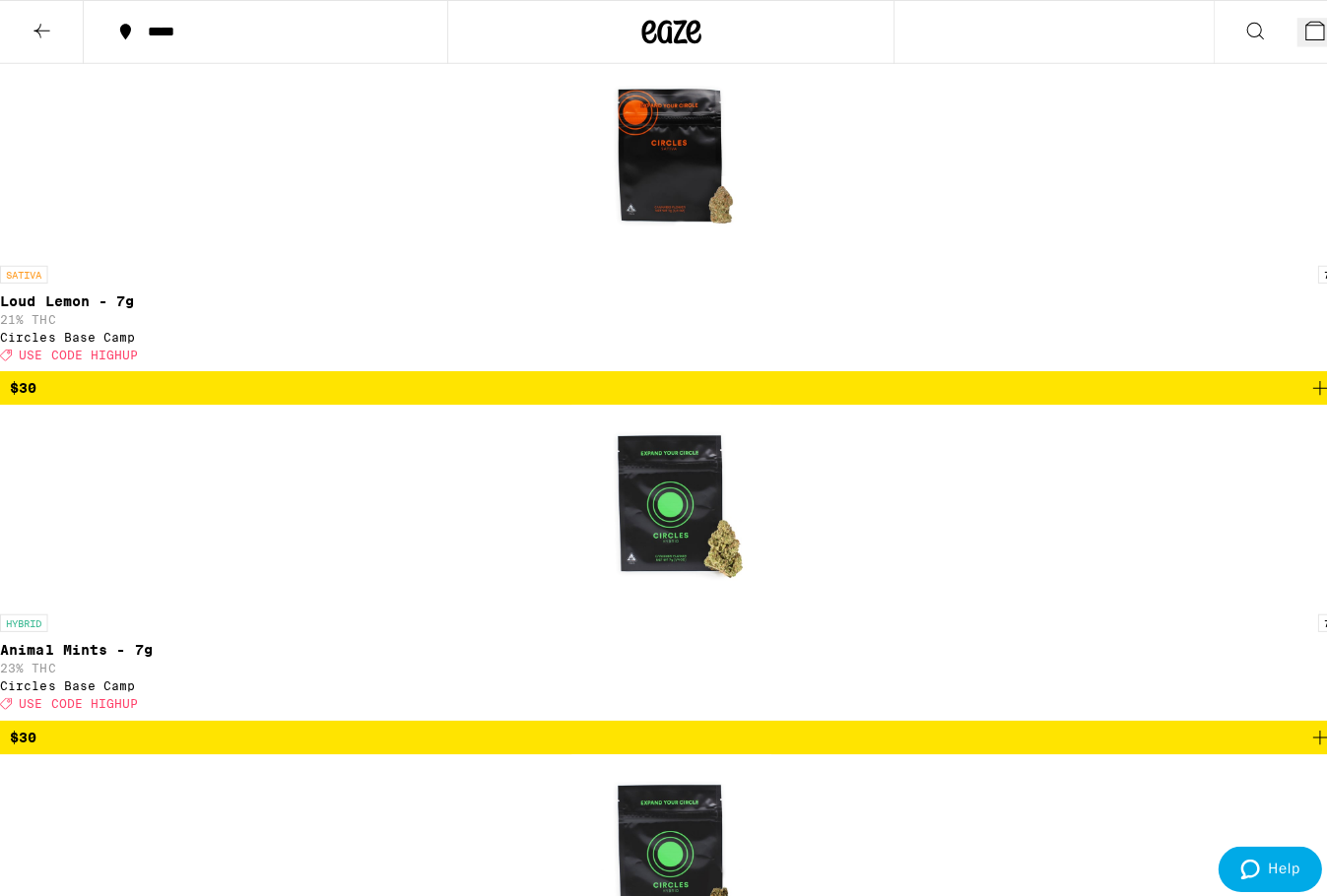 scroll, scrollTop: 3643, scrollLeft: 0, axis: vertical 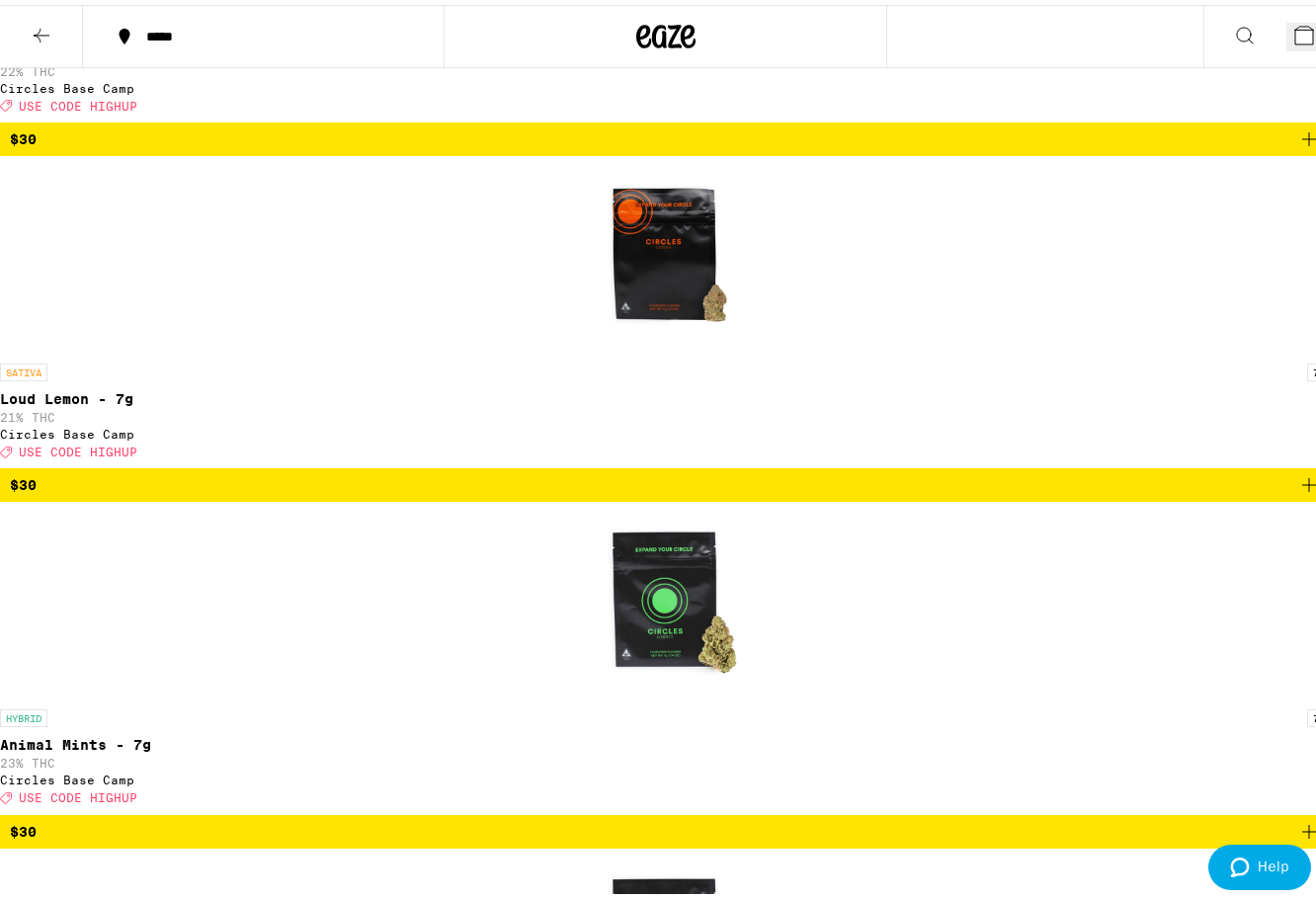 click 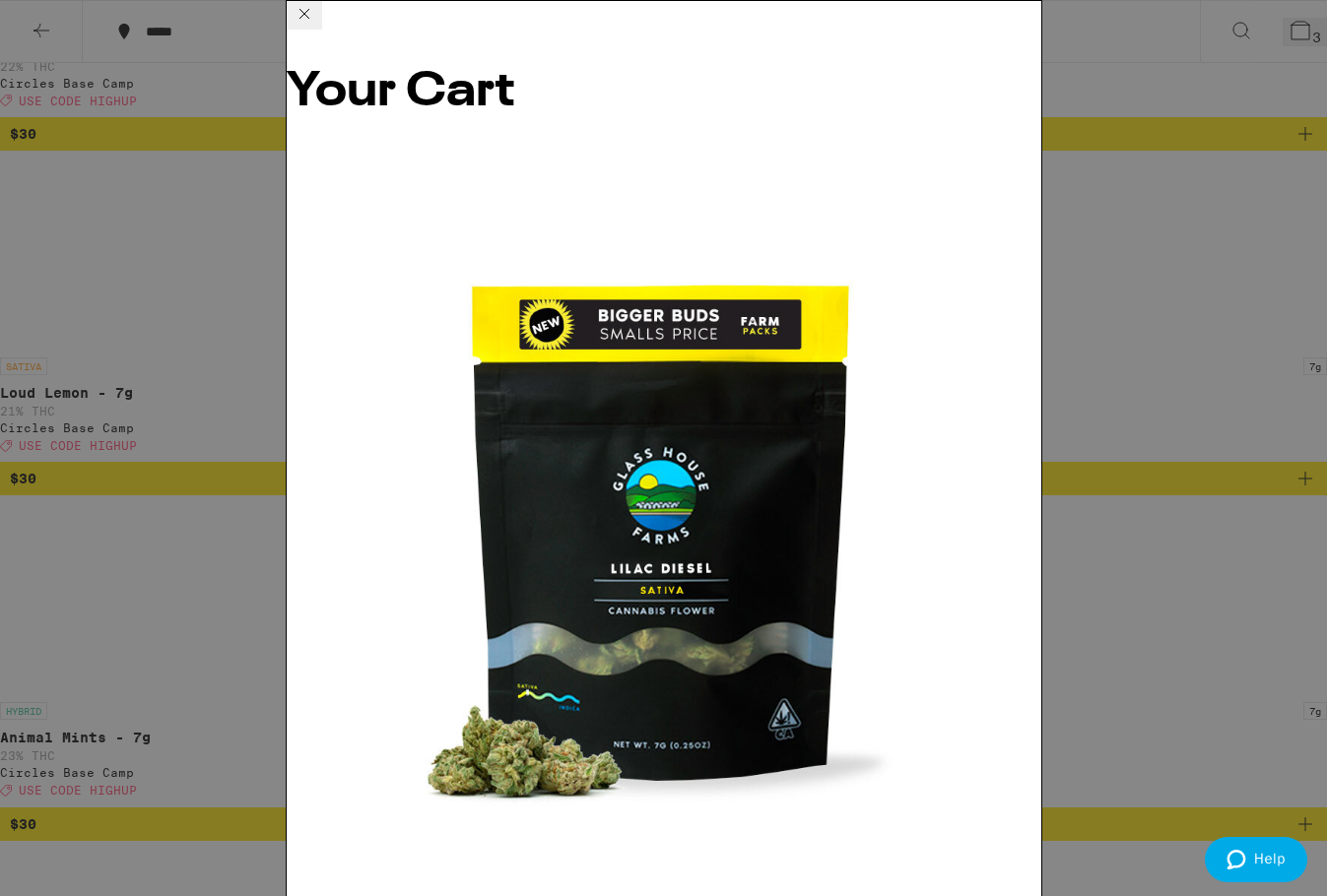 click 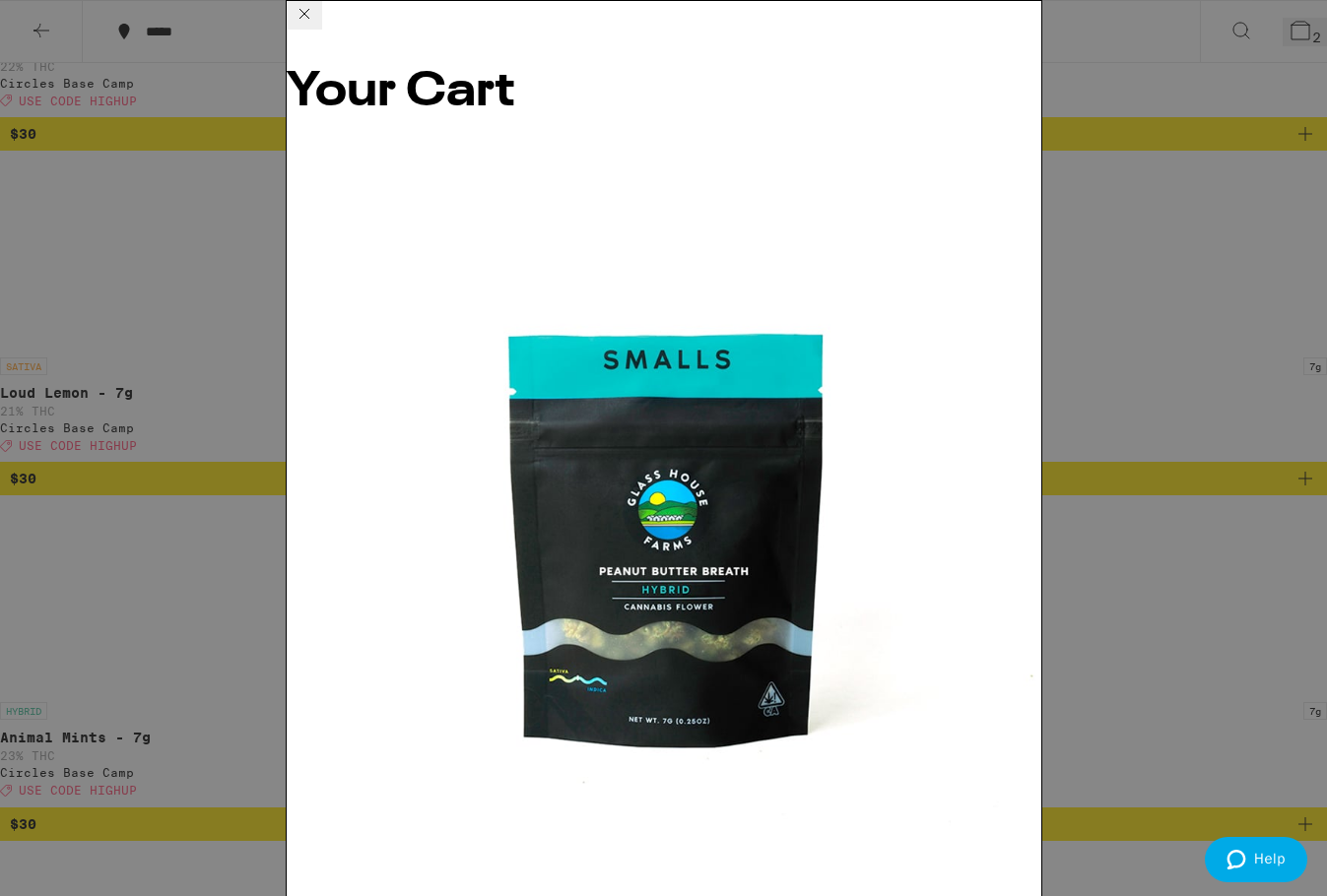 click 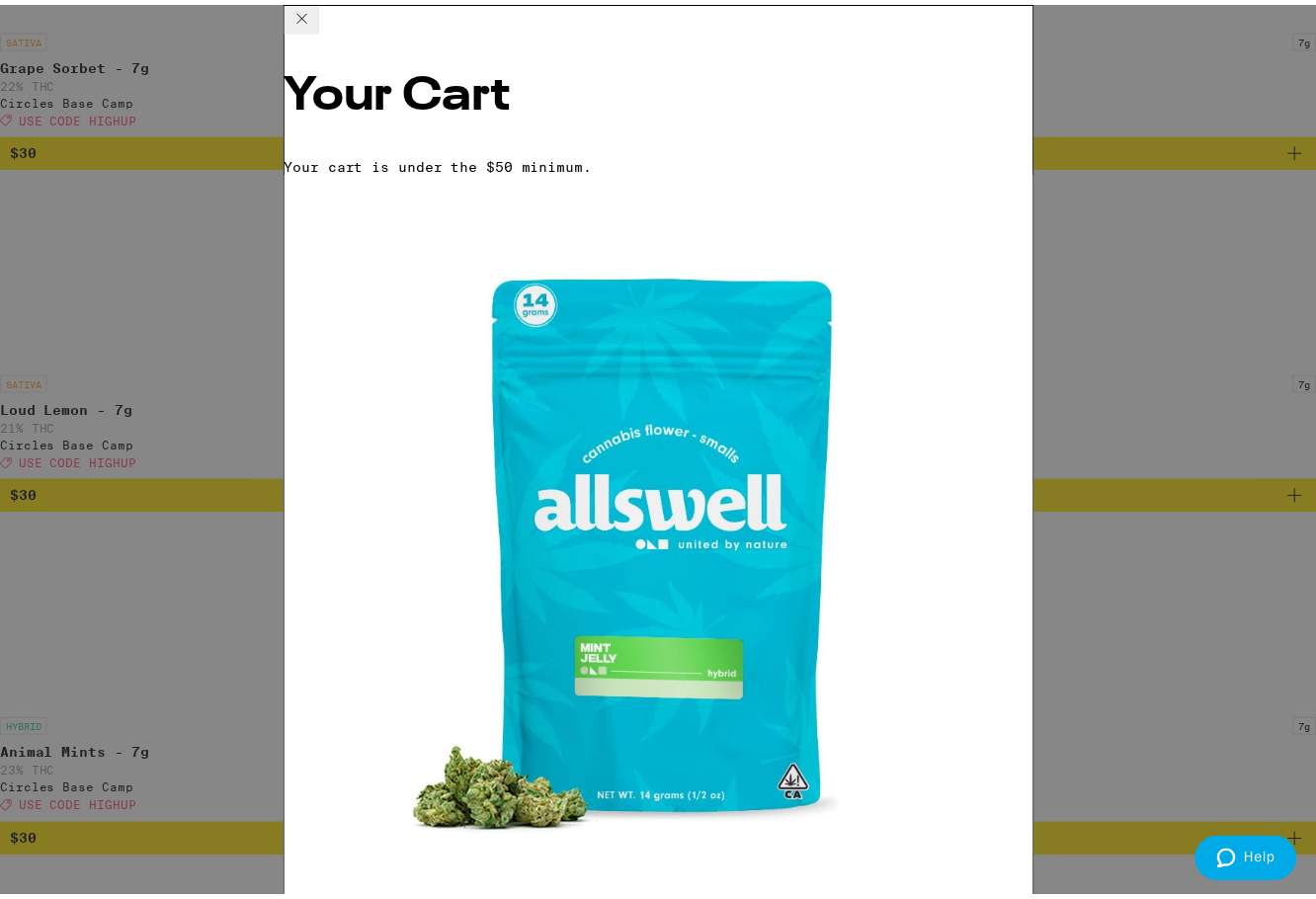 scroll, scrollTop: 3719, scrollLeft: 0, axis: vertical 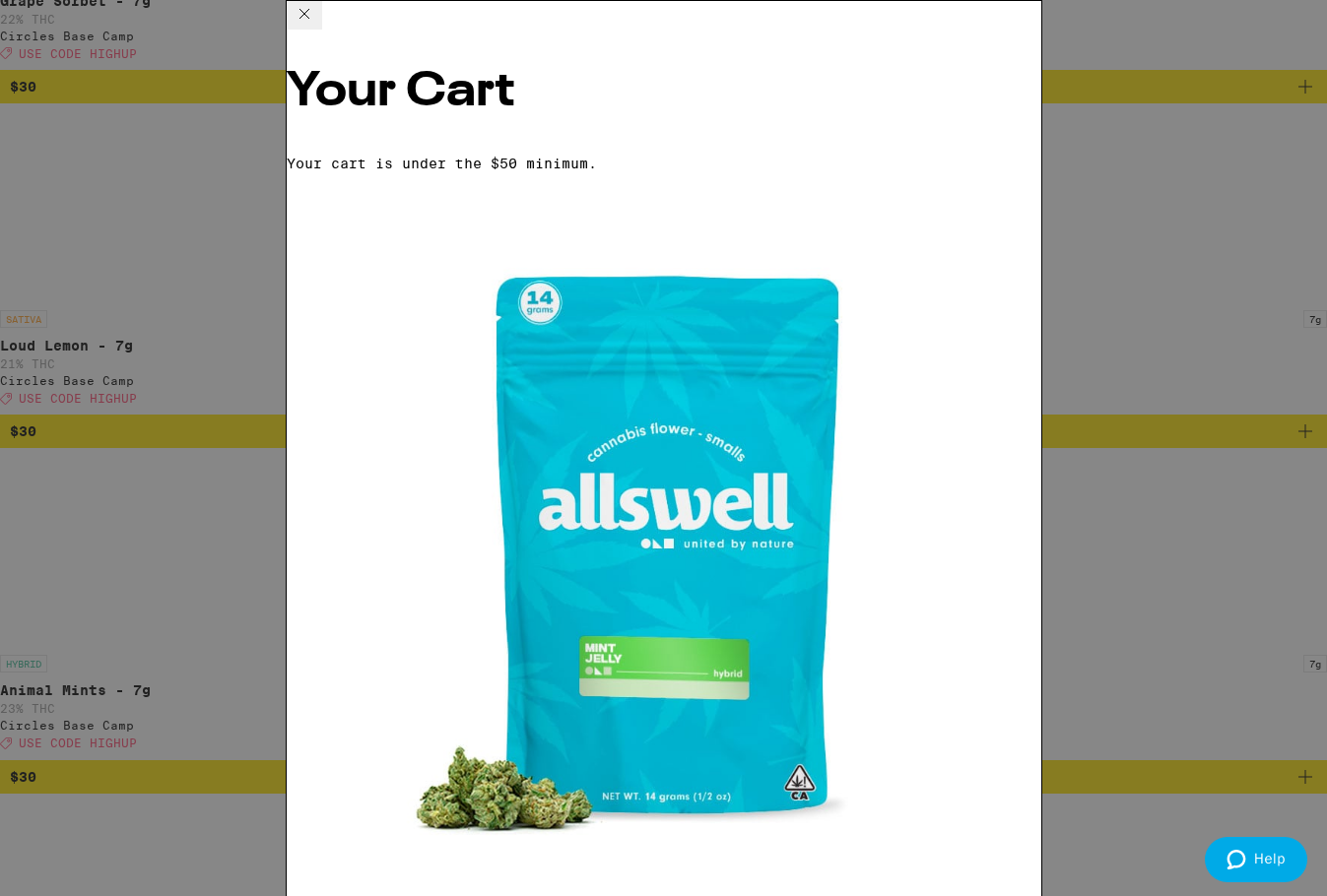 click 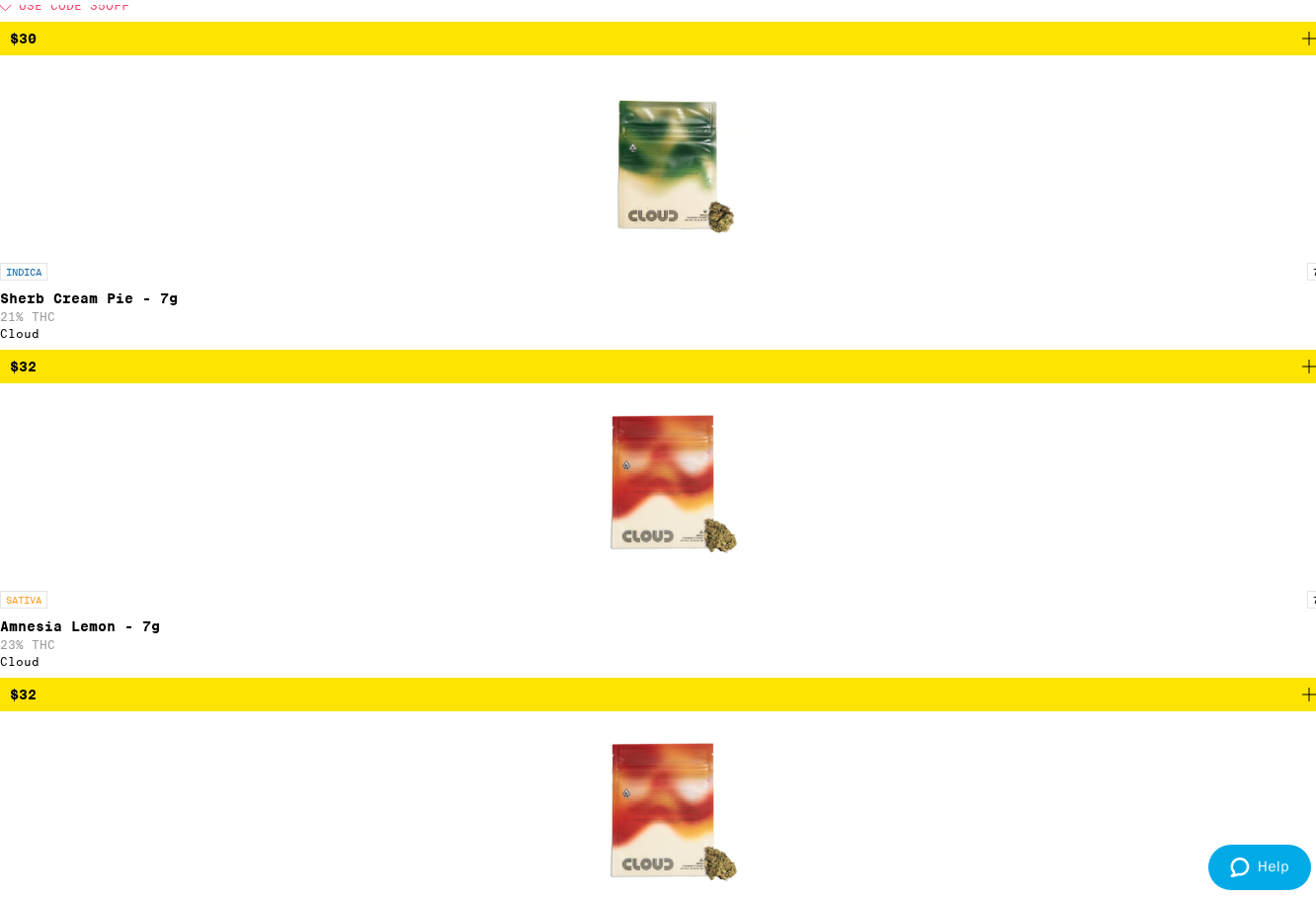 scroll, scrollTop: 4805, scrollLeft: 0, axis: vertical 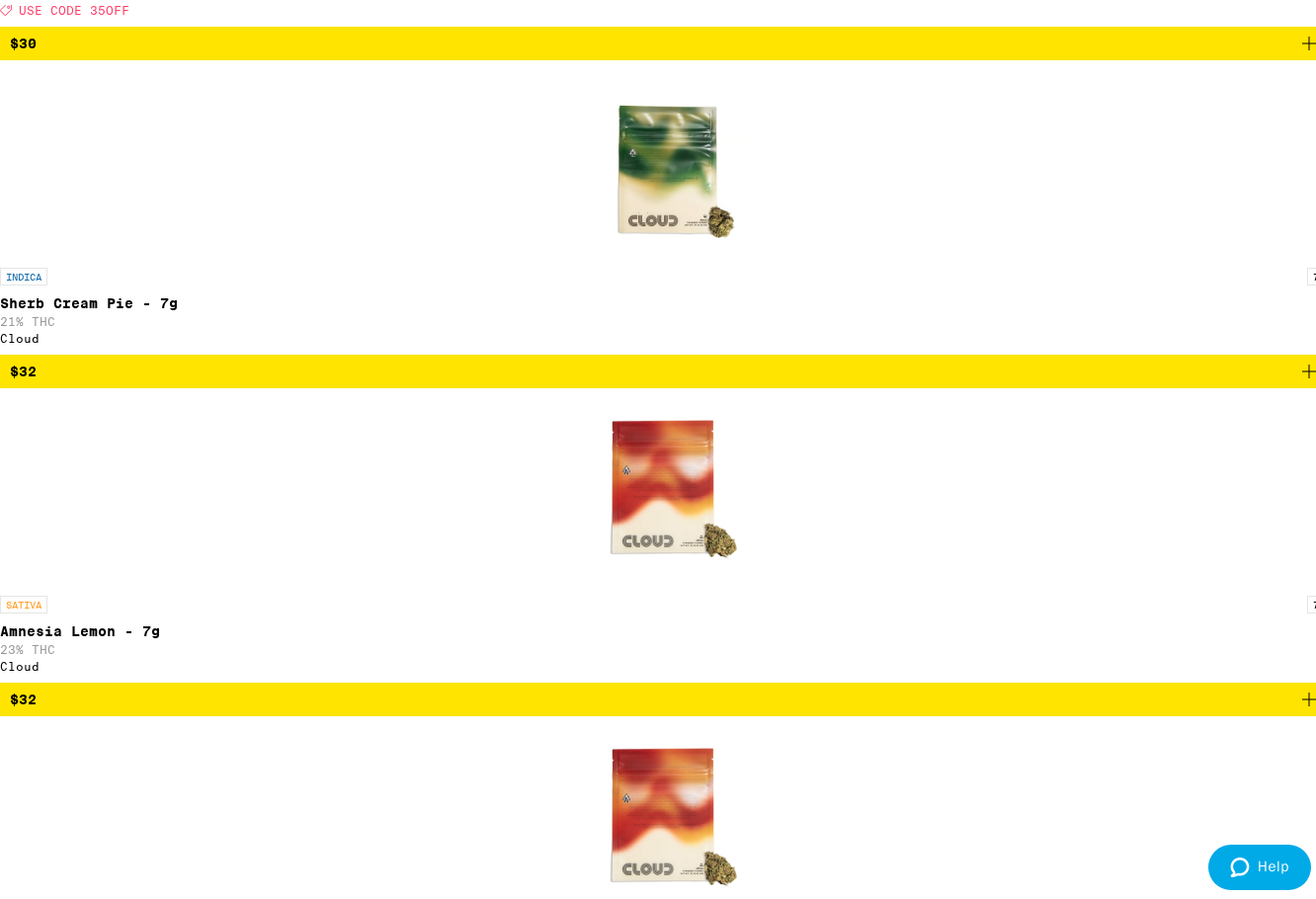 click on "$48" at bounding box center [665, 12592] 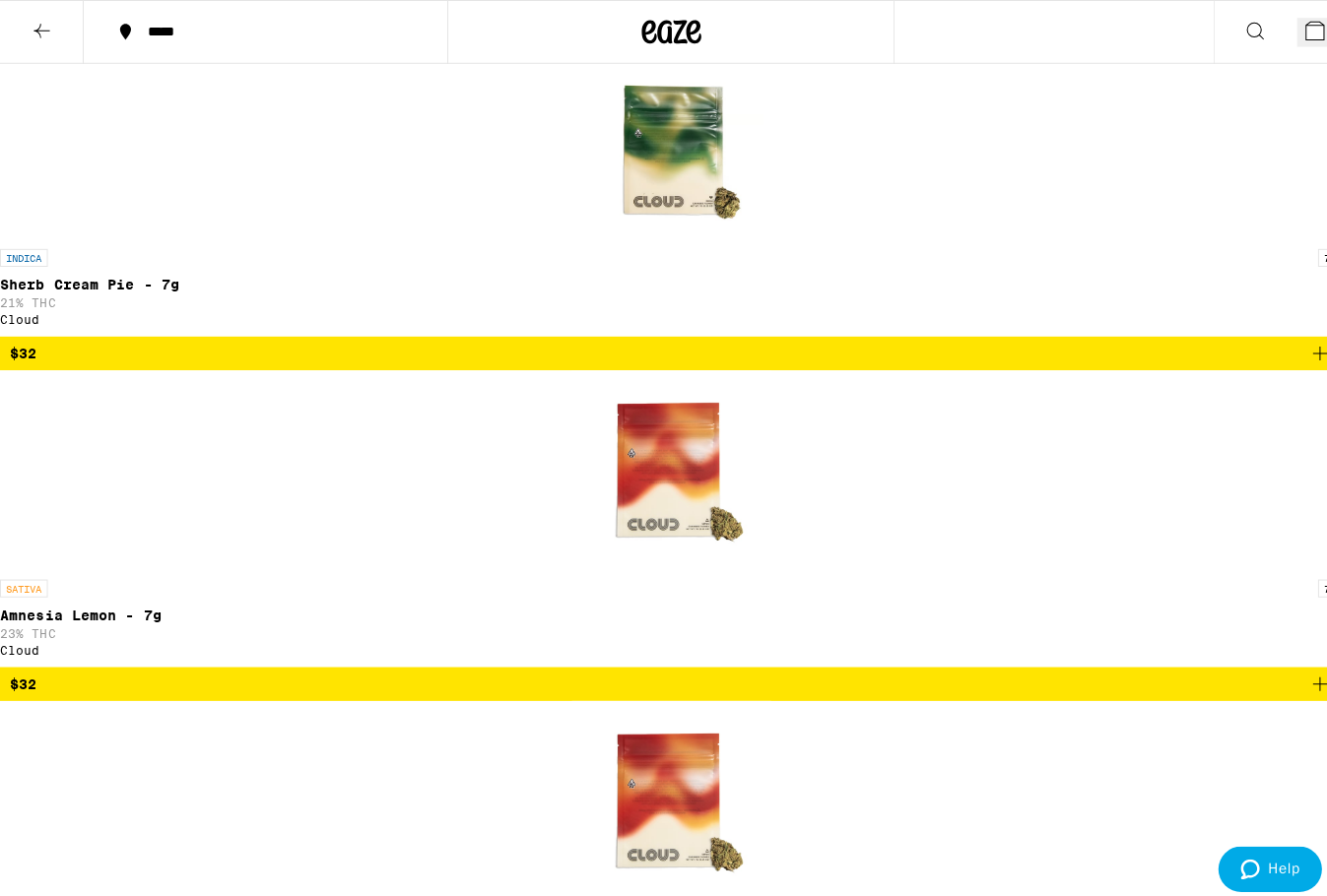 scroll, scrollTop: 4726, scrollLeft: 0, axis: vertical 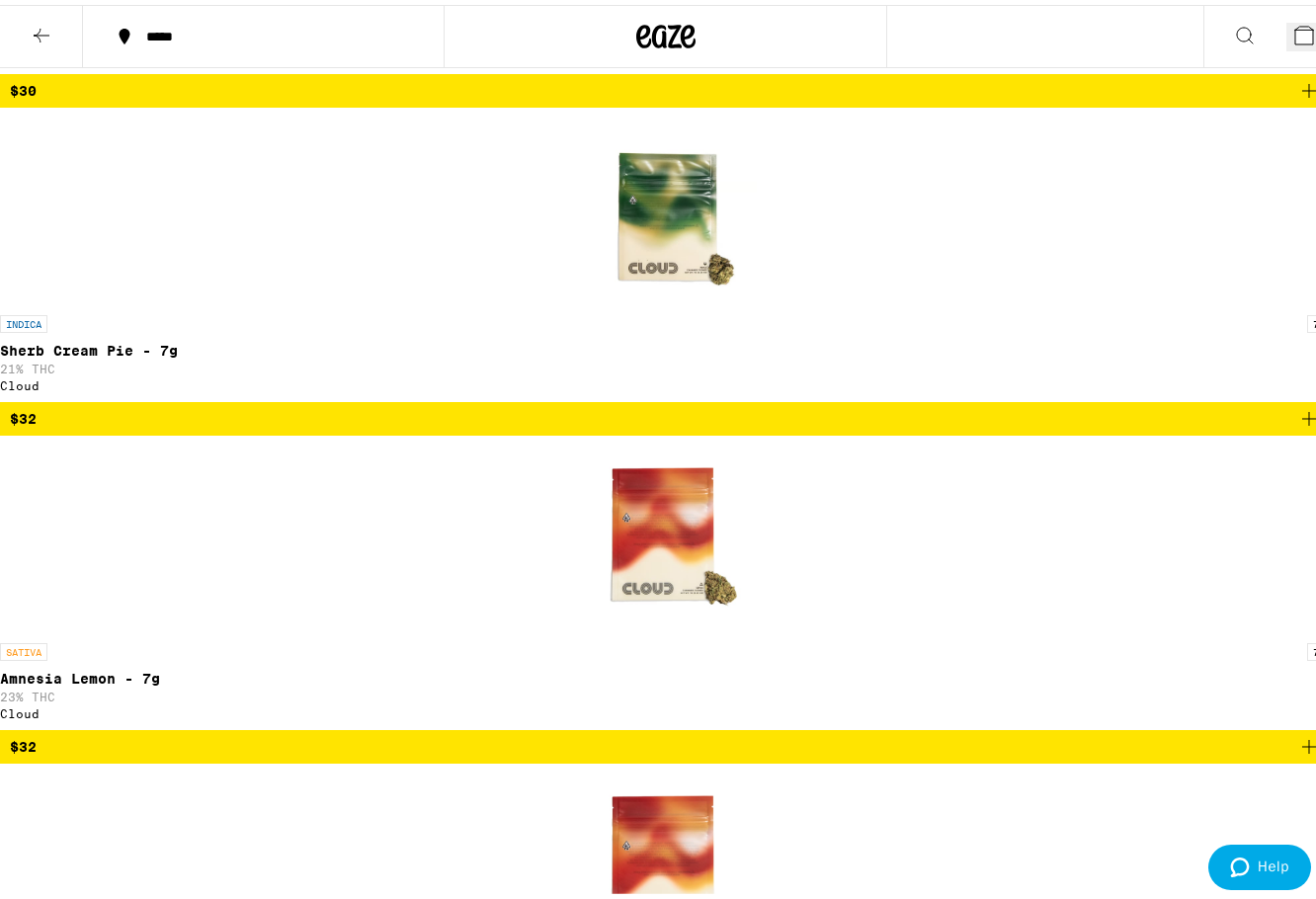 click 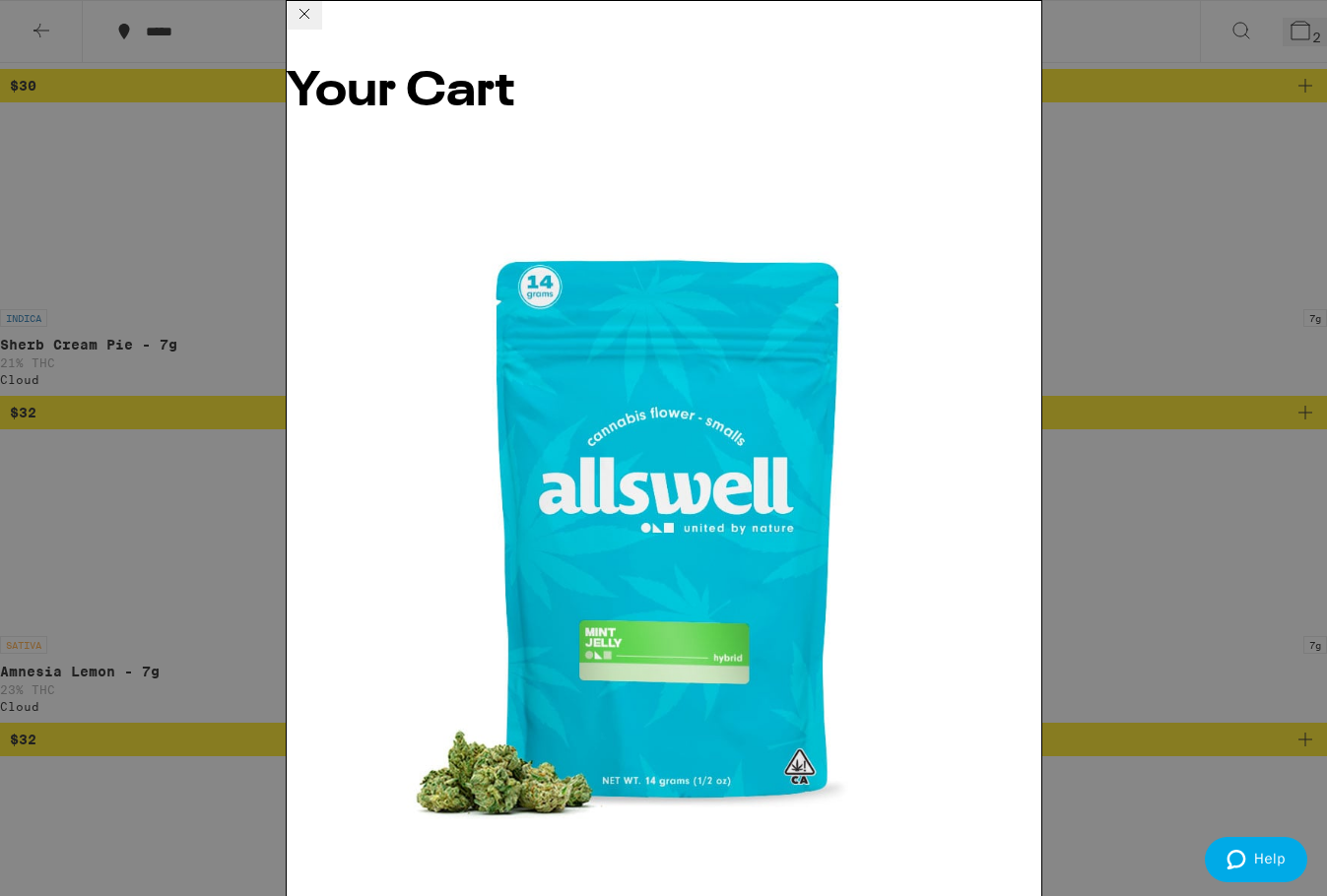 click on "Checkout" at bounding box center (437, 1697) 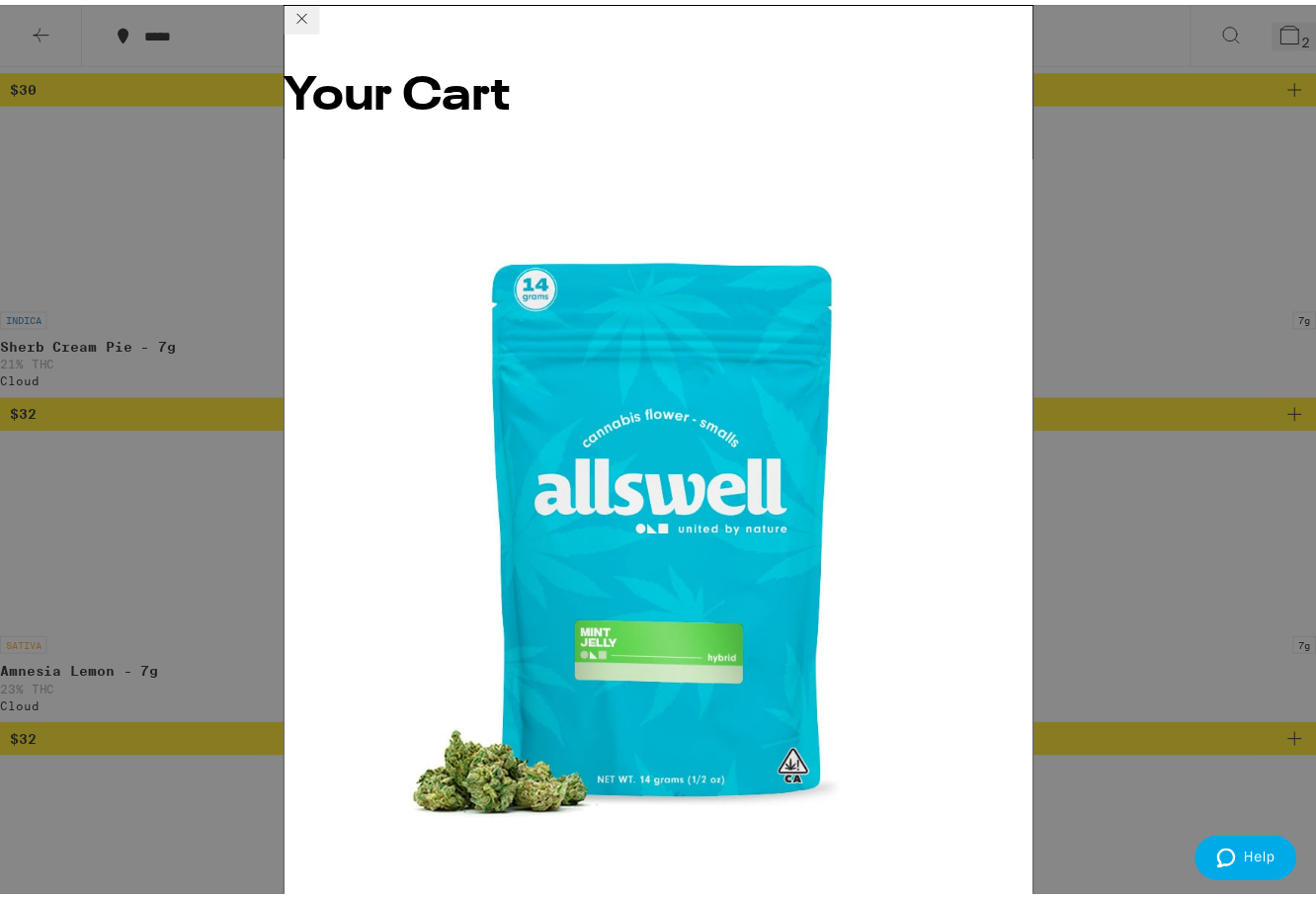 scroll, scrollTop: 0, scrollLeft: 0, axis: both 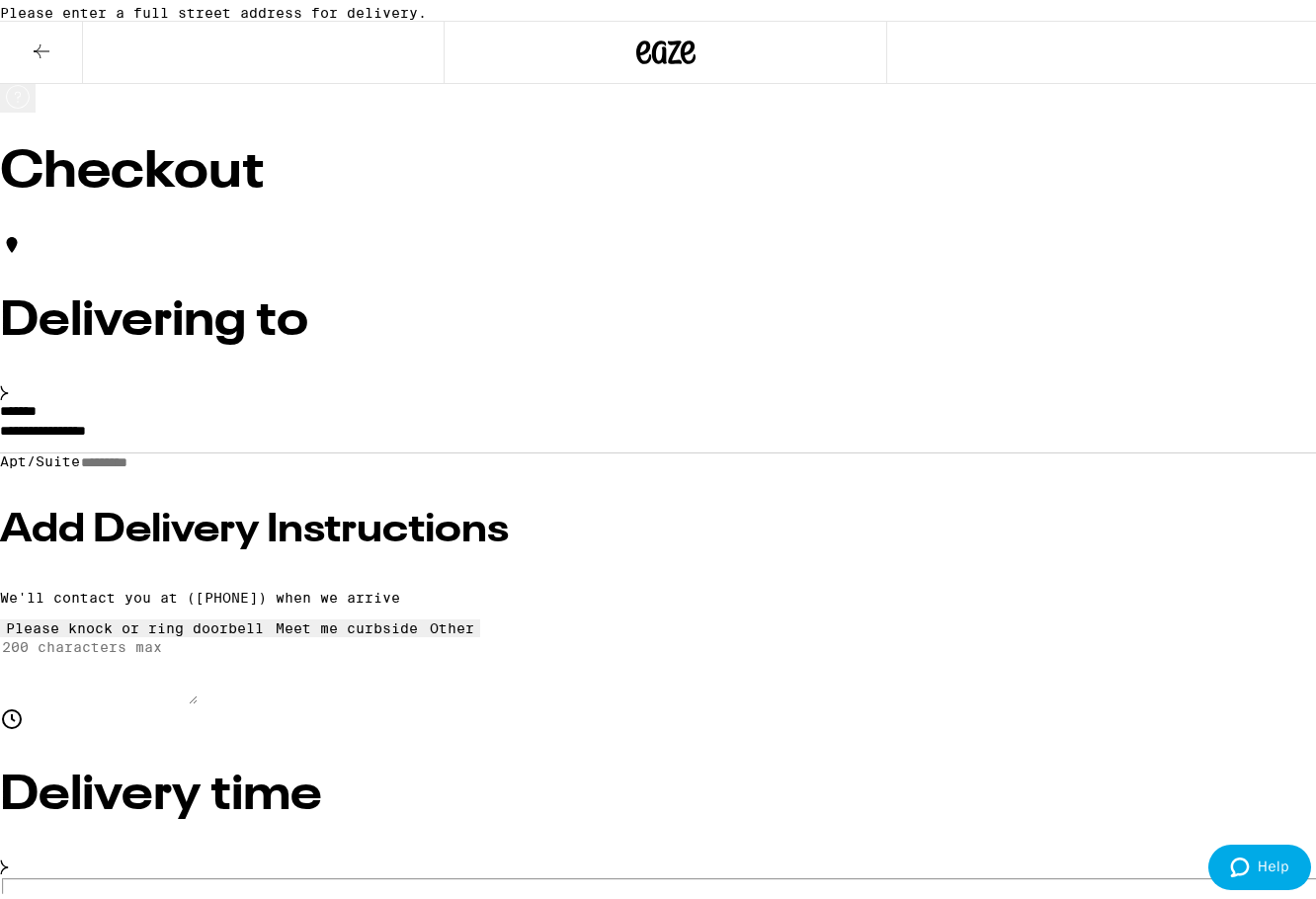 click on "Apt/Suite" at bounding box center (150, 457) 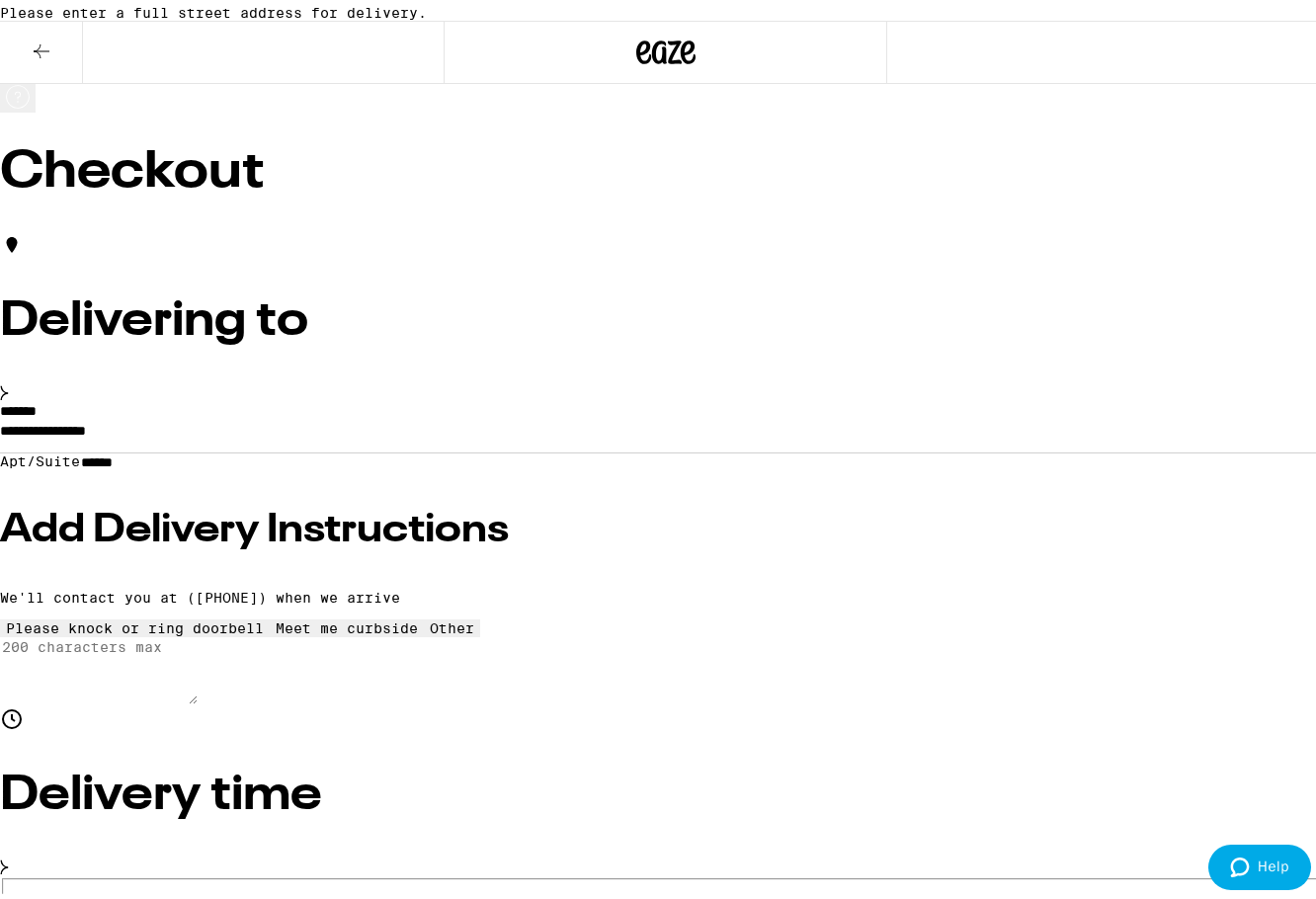 click on "**********" at bounding box center (665, 431) 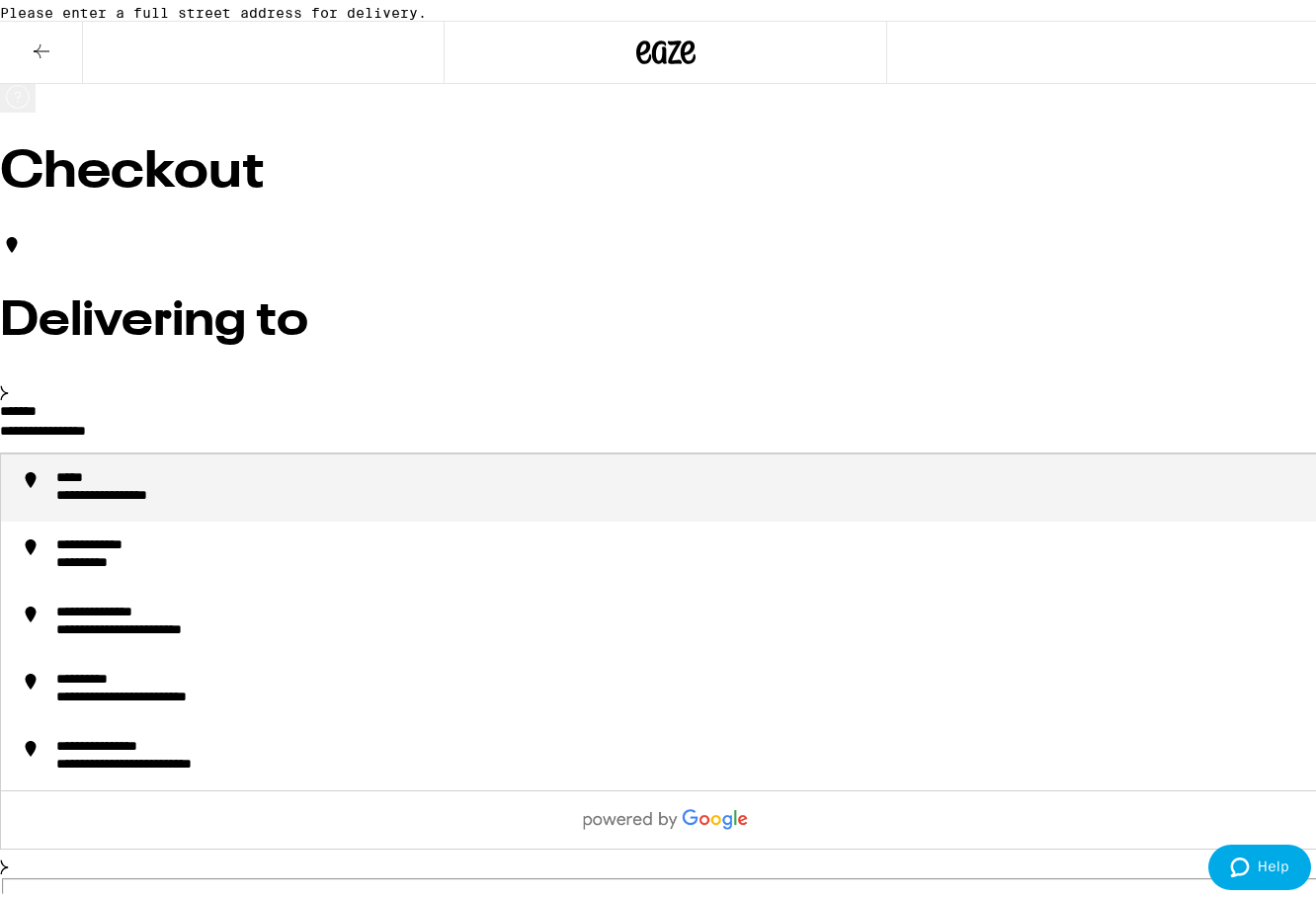 drag, startPoint x: 315, startPoint y: 451, endPoint x: 67, endPoint y: 453, distance: 248.00806 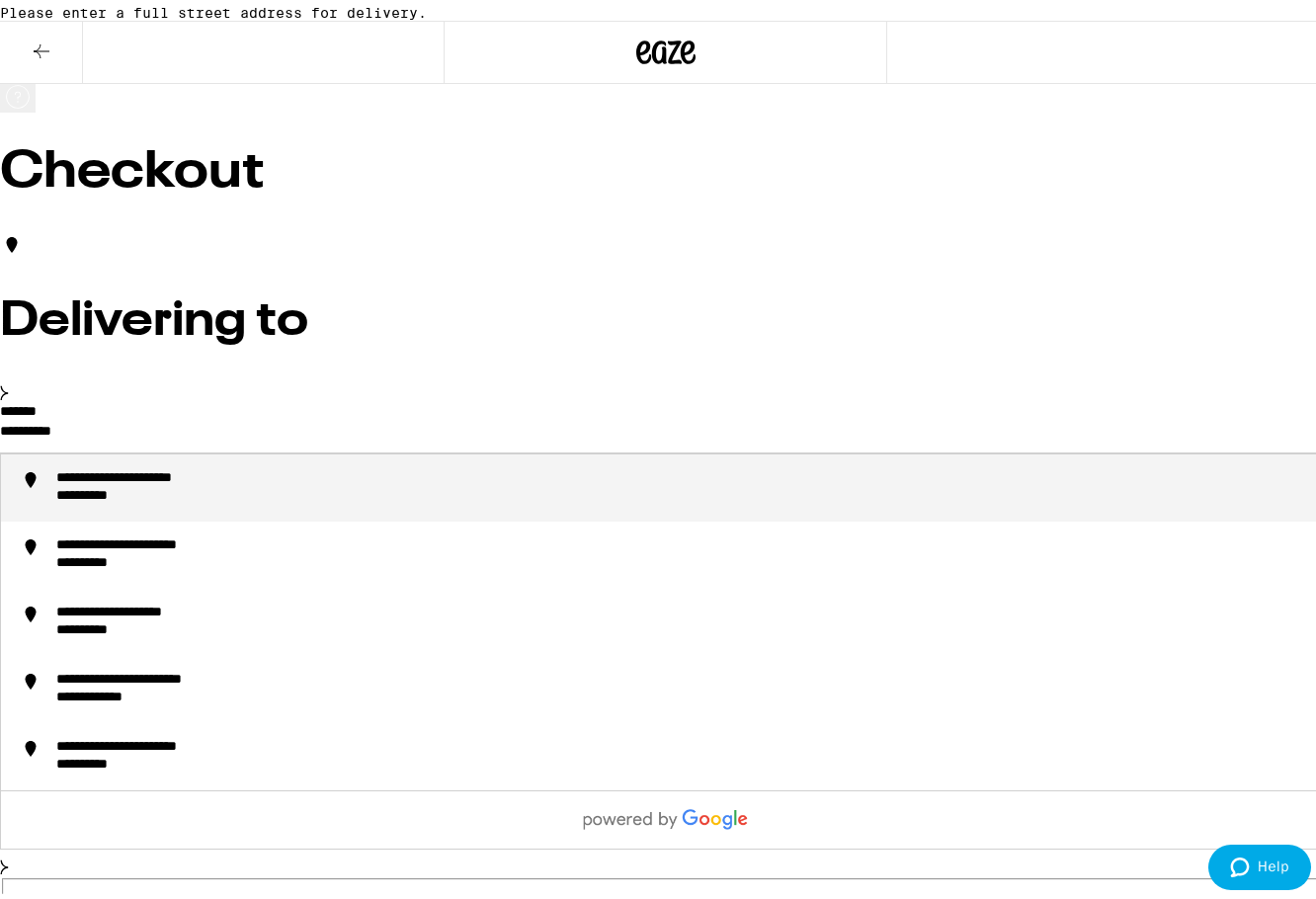 click on "**********" at bounding box center (685, 483) 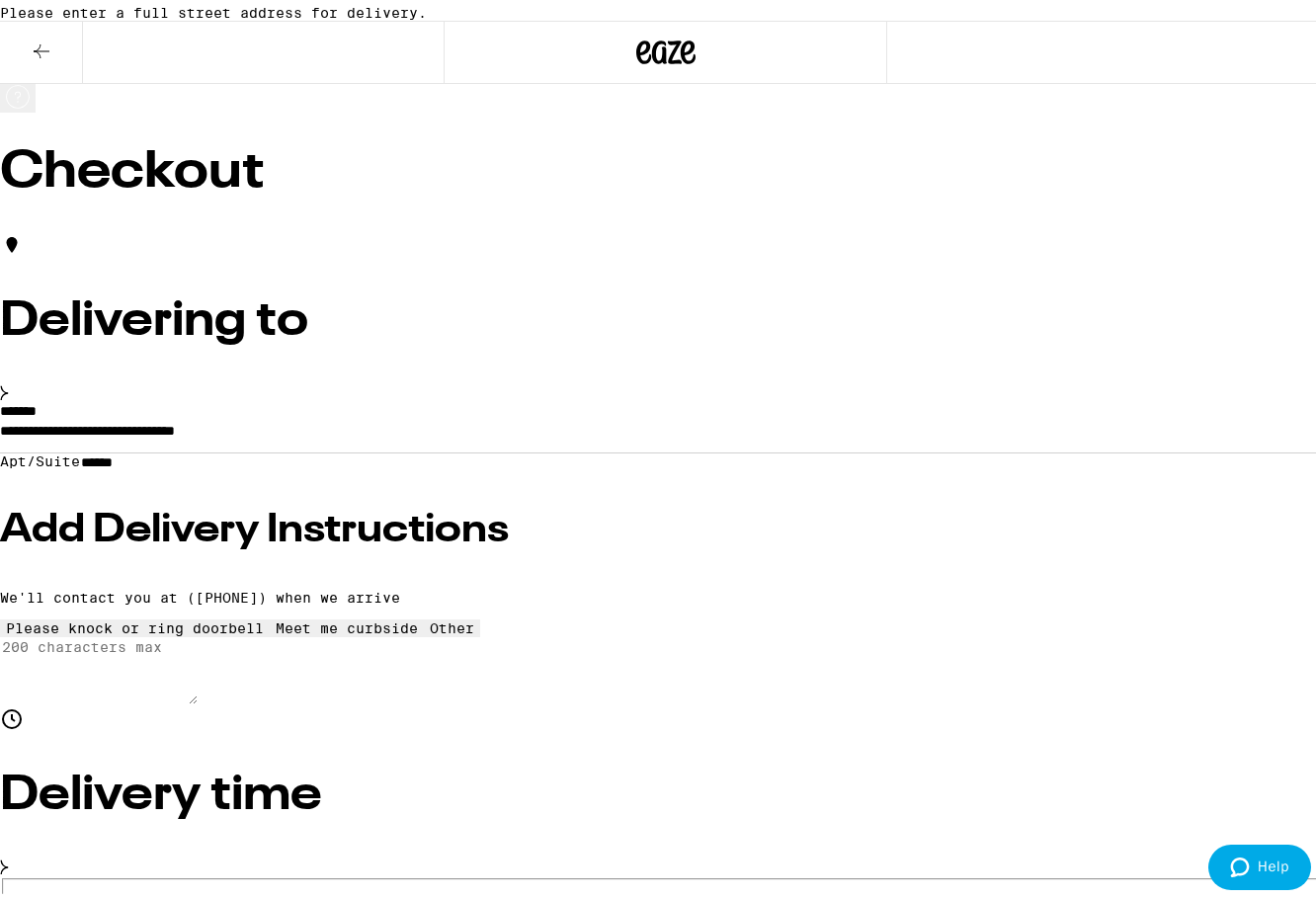 type on "**********" 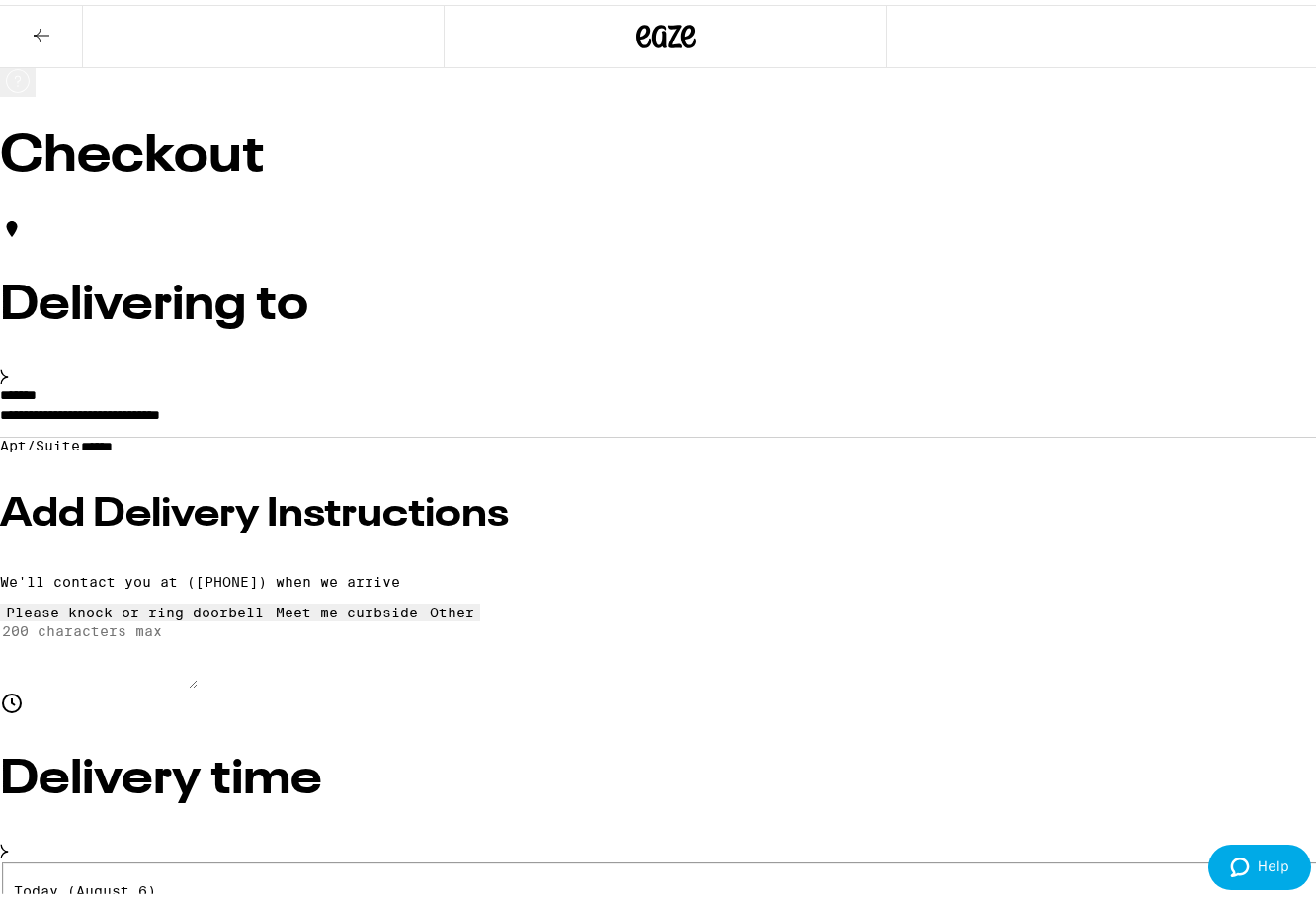 click on "**********" at bounding box center [665, 2362] 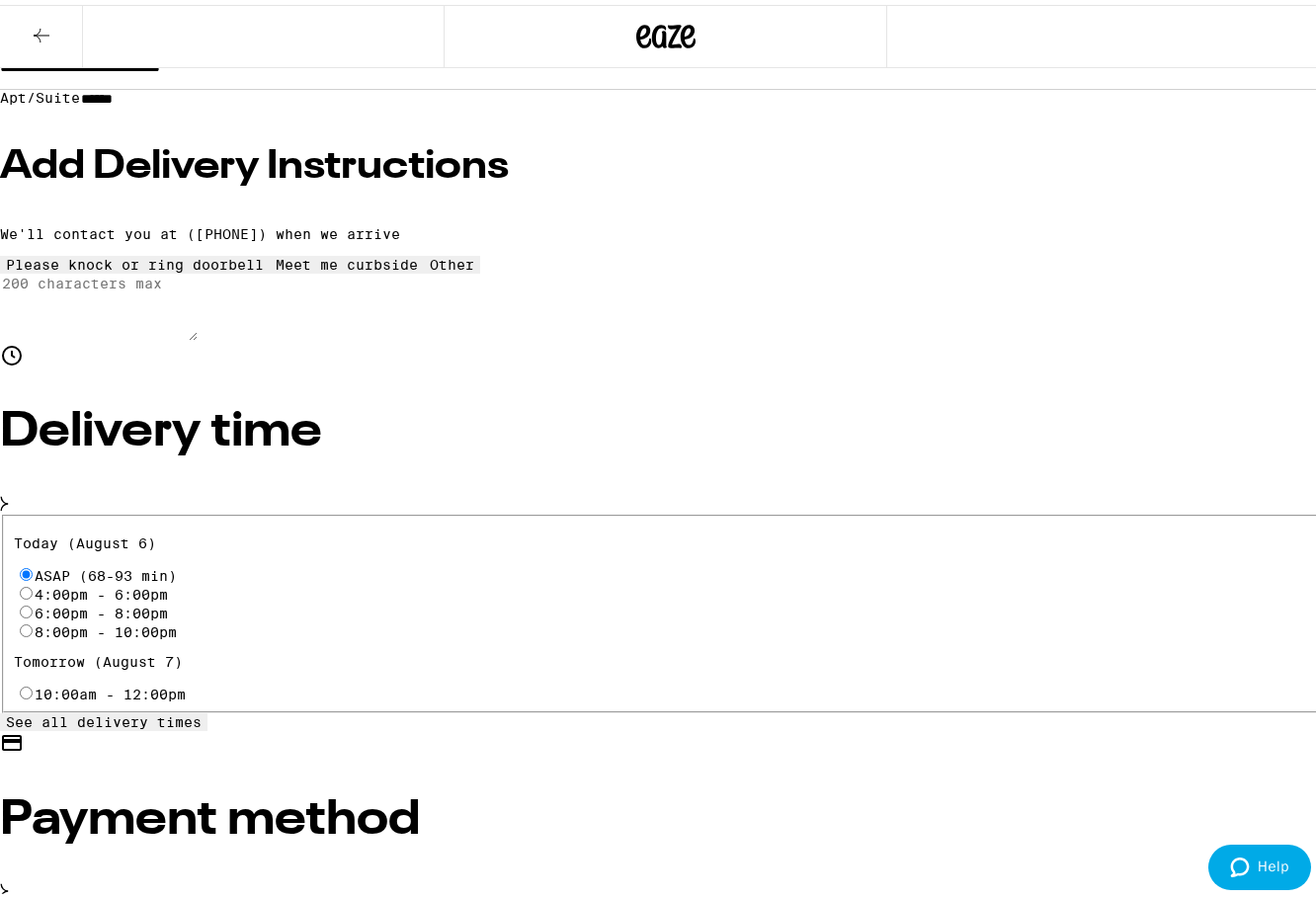 scroll, scrollTop: 456, scrollLeft: 0, axis: vertical 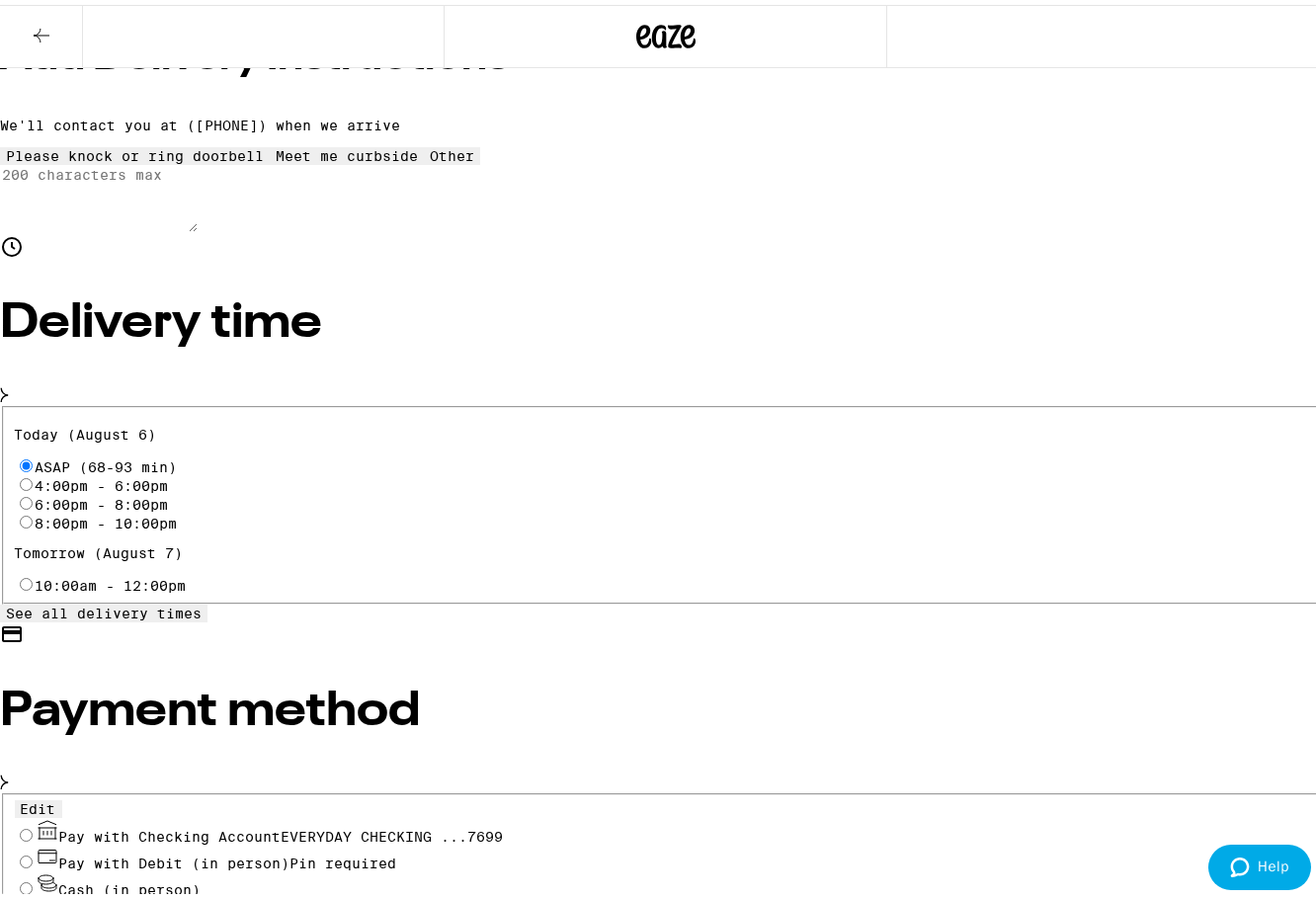 click on "Pay with Checking Account EVERYDAY CHECKING ...7699" at bounding box center (666, 826) 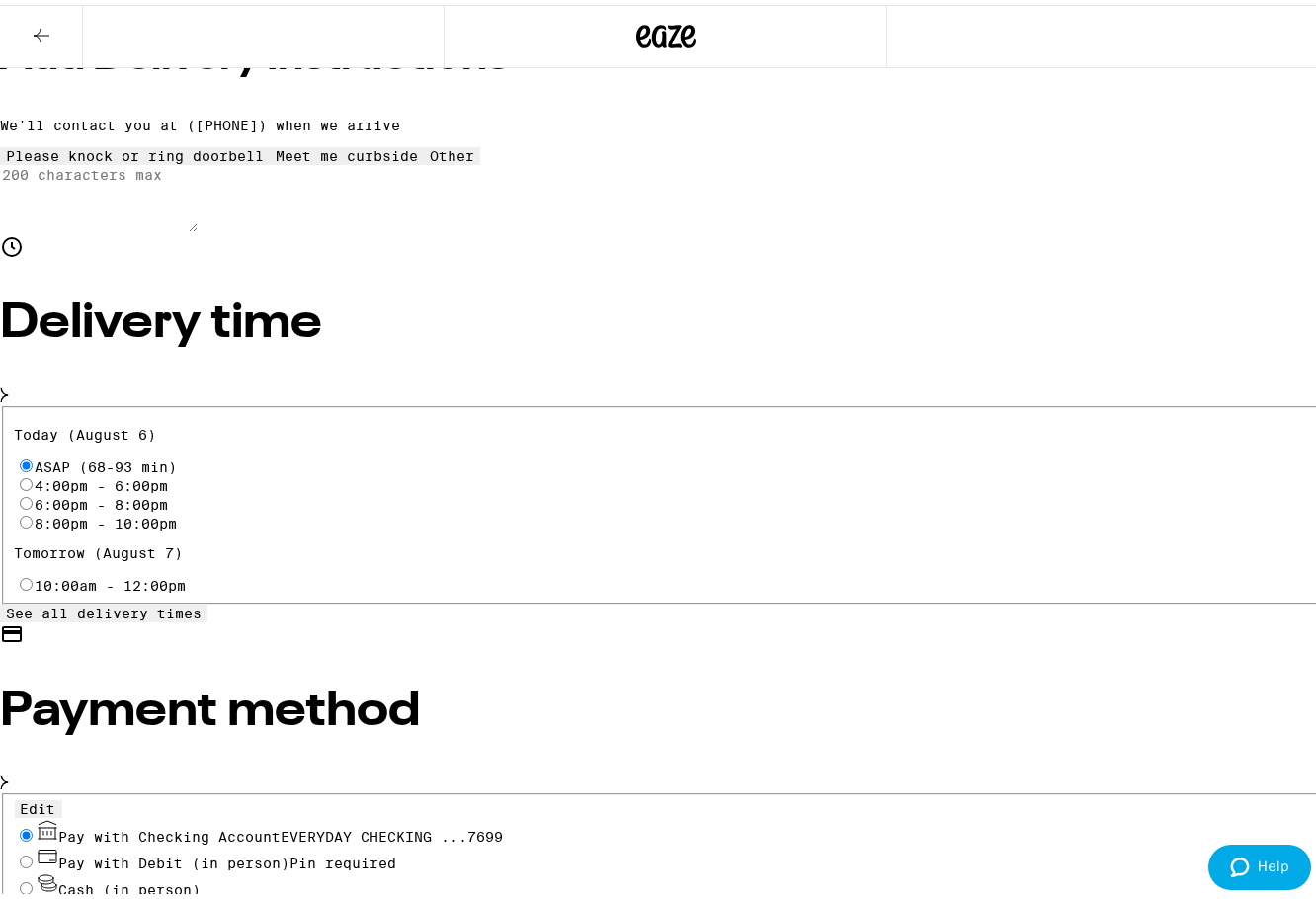radio on "true" 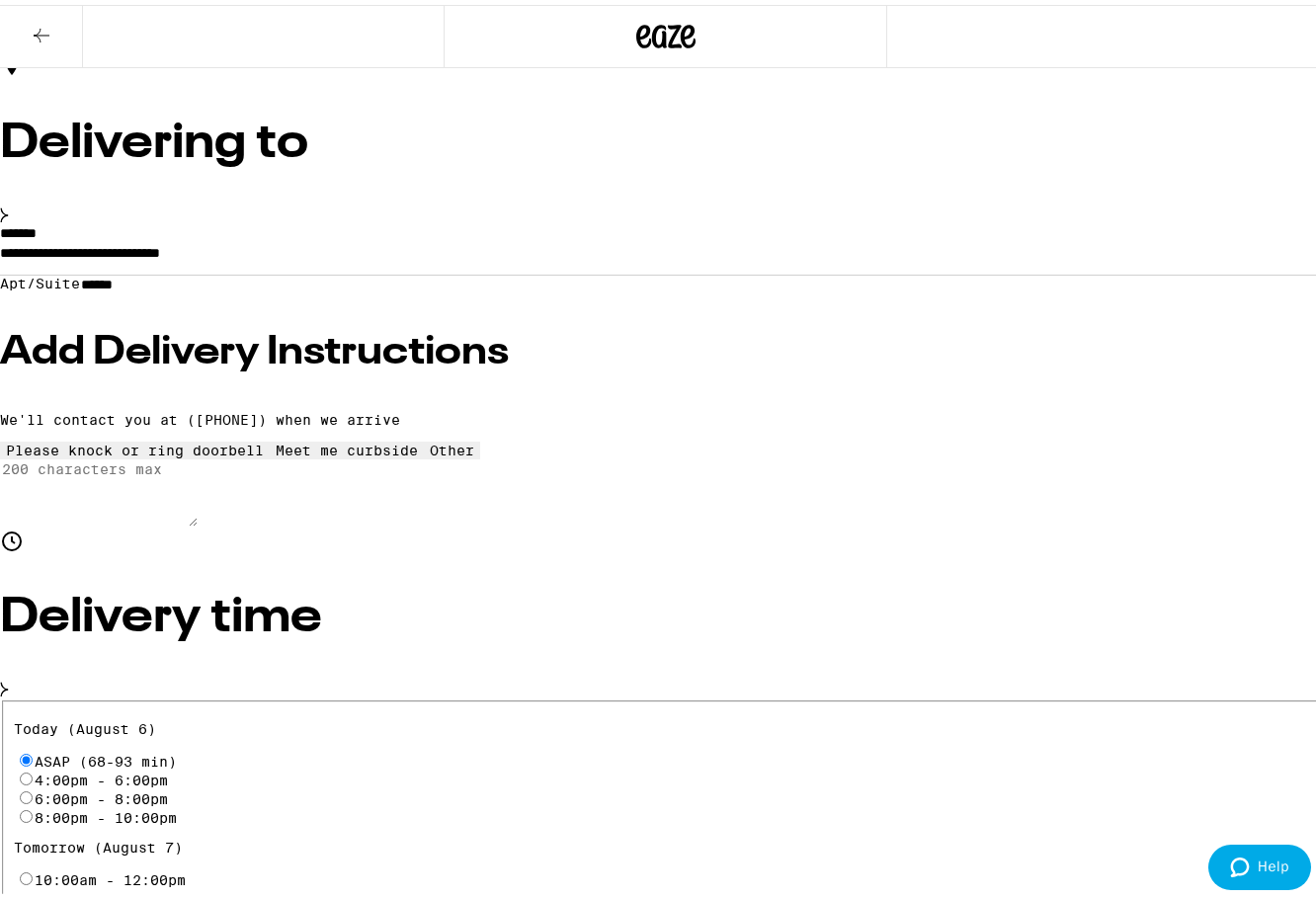 scroll, scrollTop: 160, scrollLeft: 0, axis: vertical 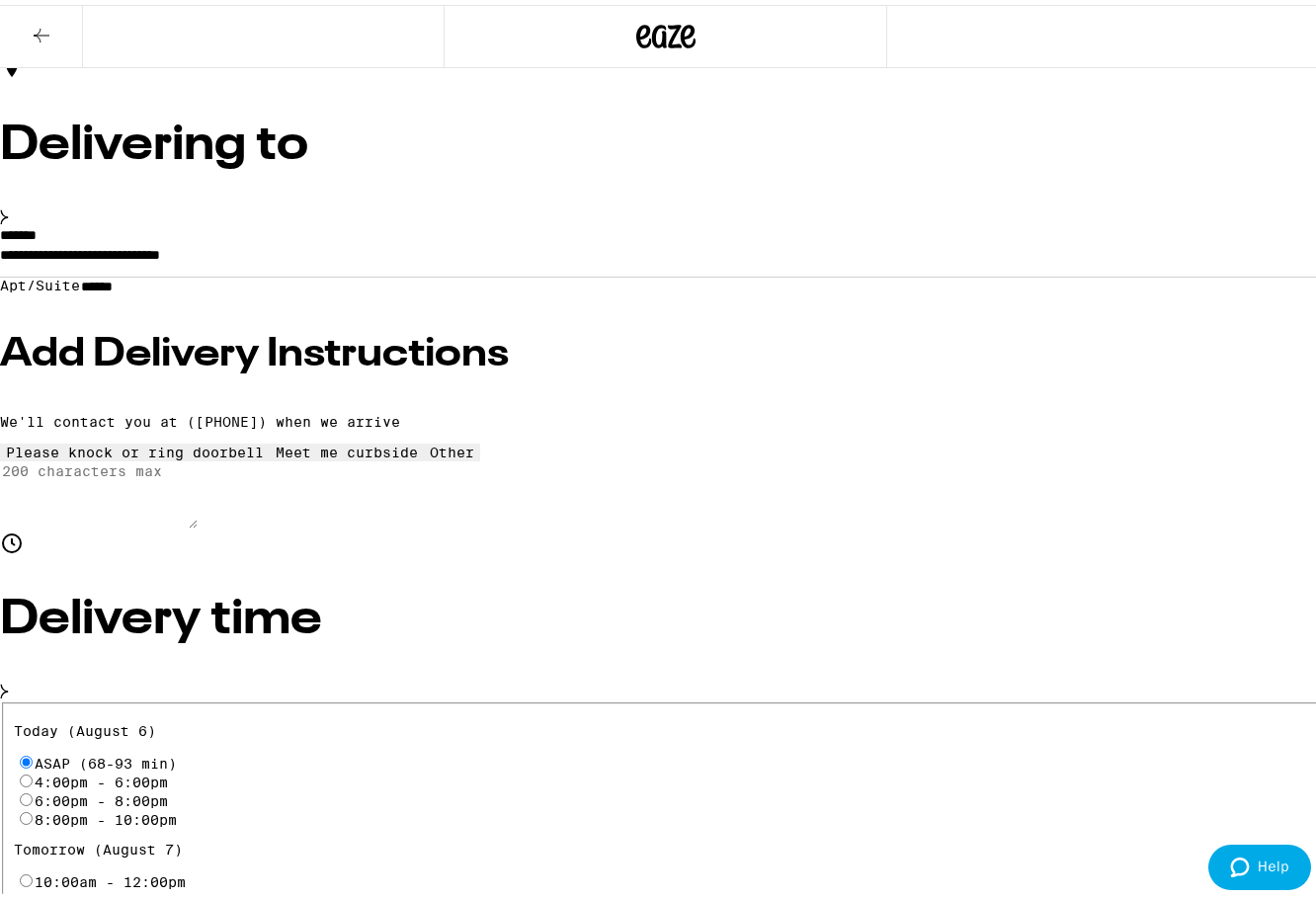 click on "$ 10" at bounding box center (665, 4502) 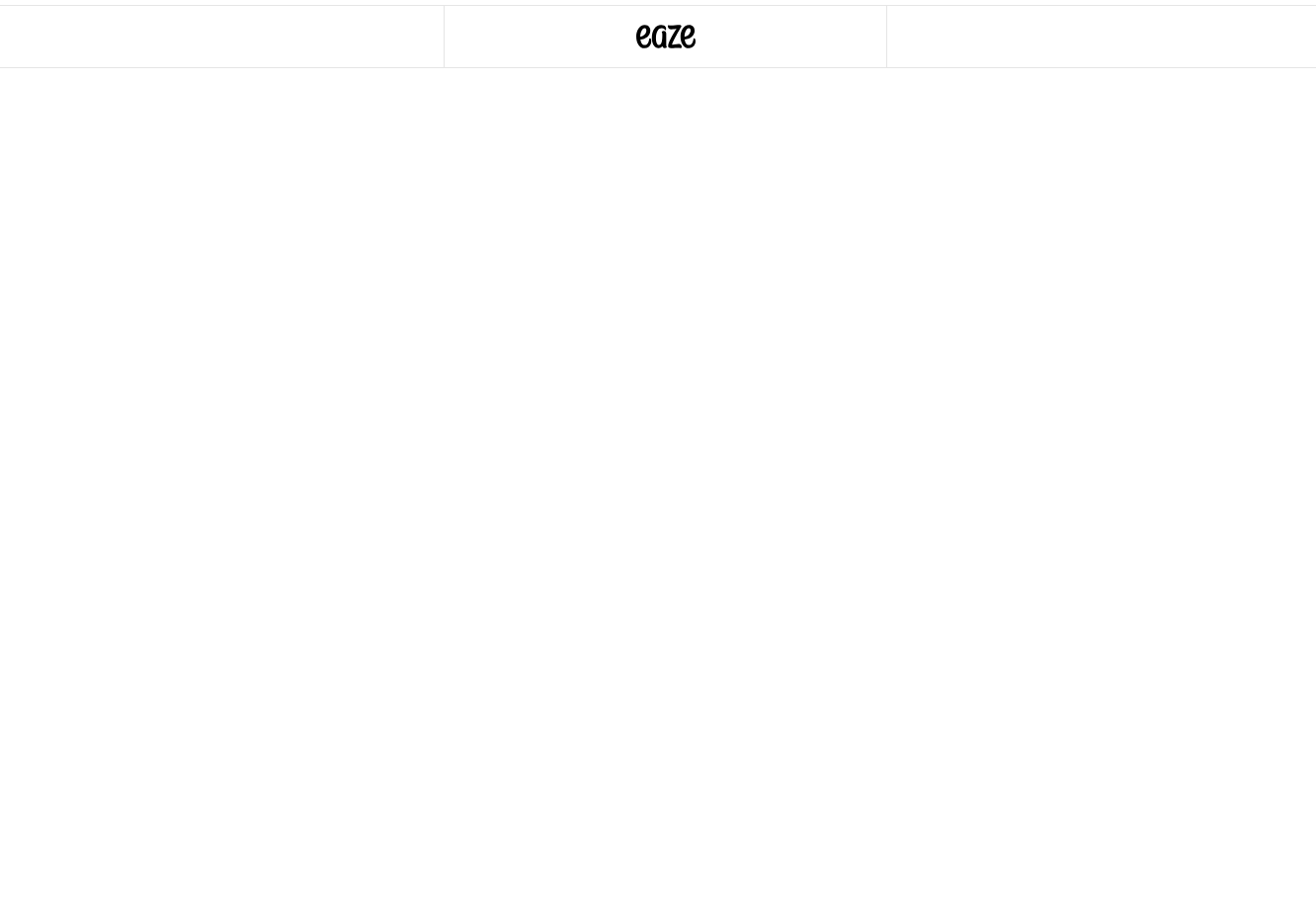 scroll, scrollTop: 0, scrollLeft: 0, axis: both 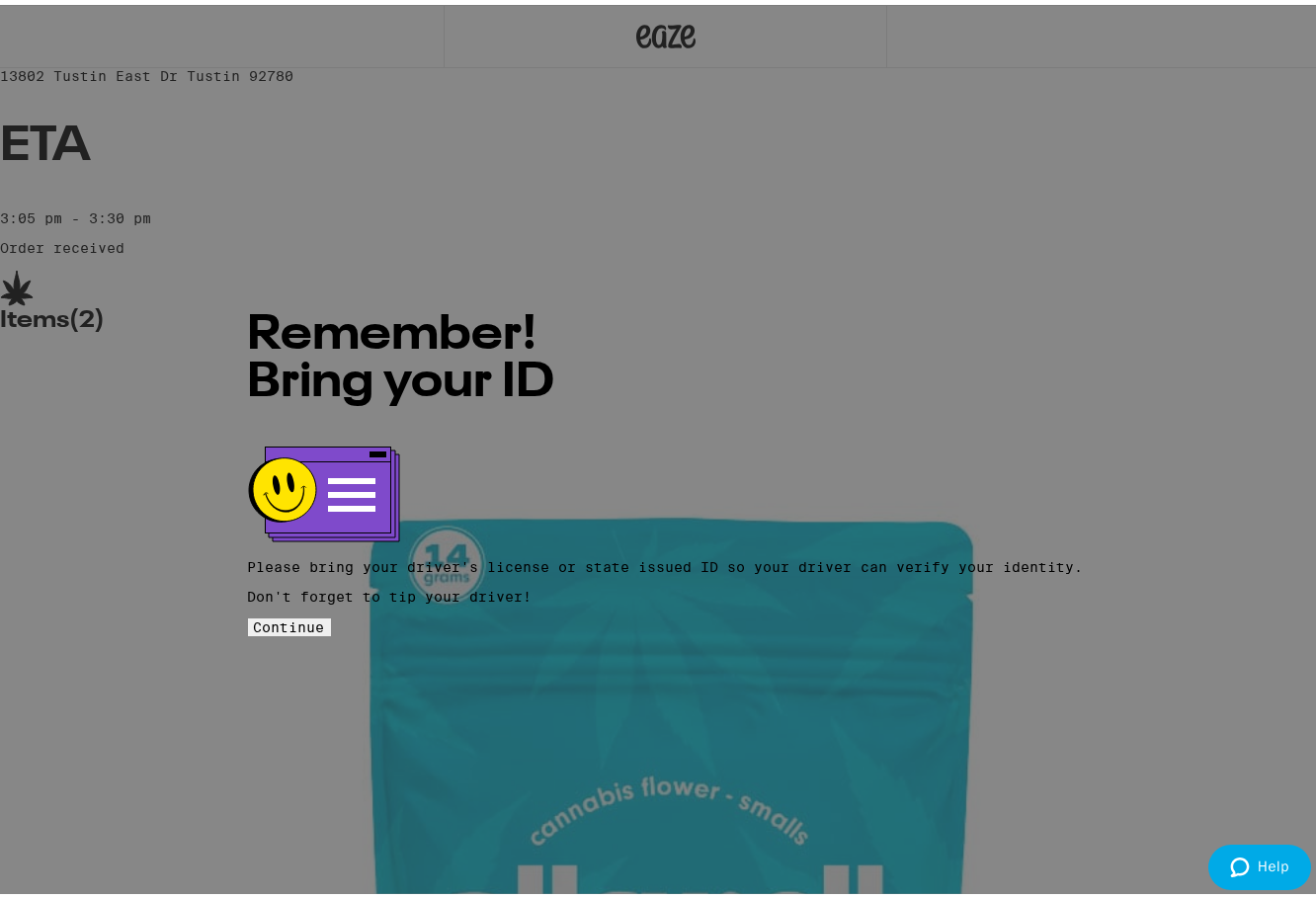 click on "Remember! Bring your ID  Please bring your driver's license or state issued ID so your driver can verify your identity. Don't forget to tip your driver! Continue" at bounding box center [666, 450] 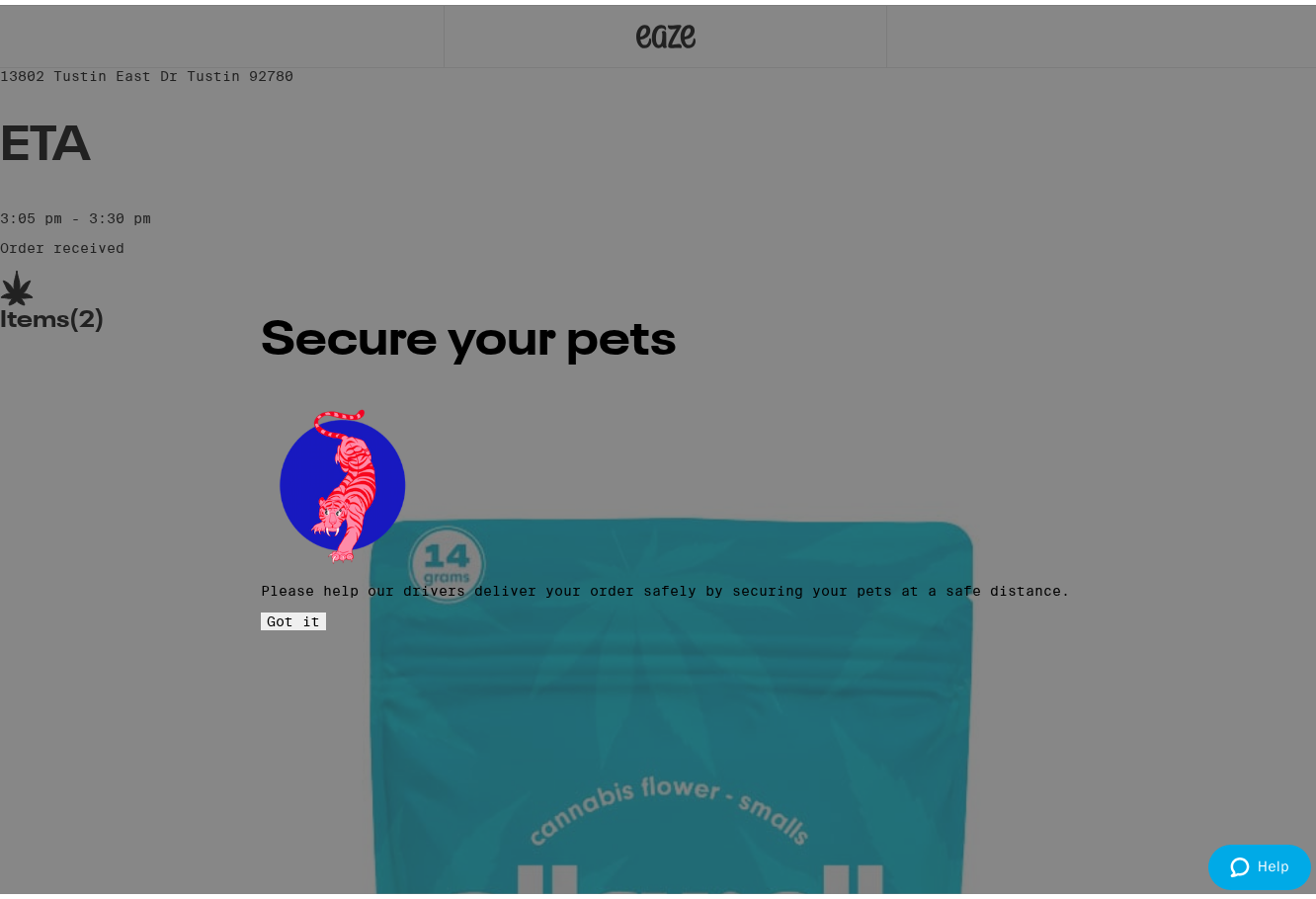 click on "Got it" at bounding box center (293, 616) 